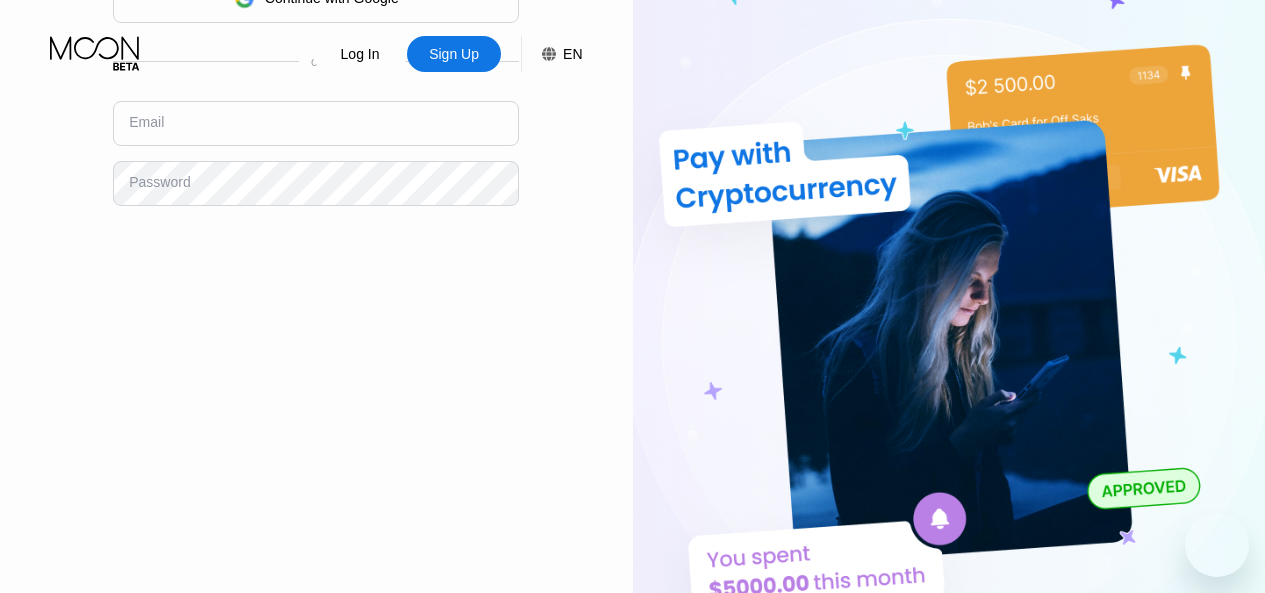 scroll, scrollTop: 0, scrollLeft: 0, axis: both 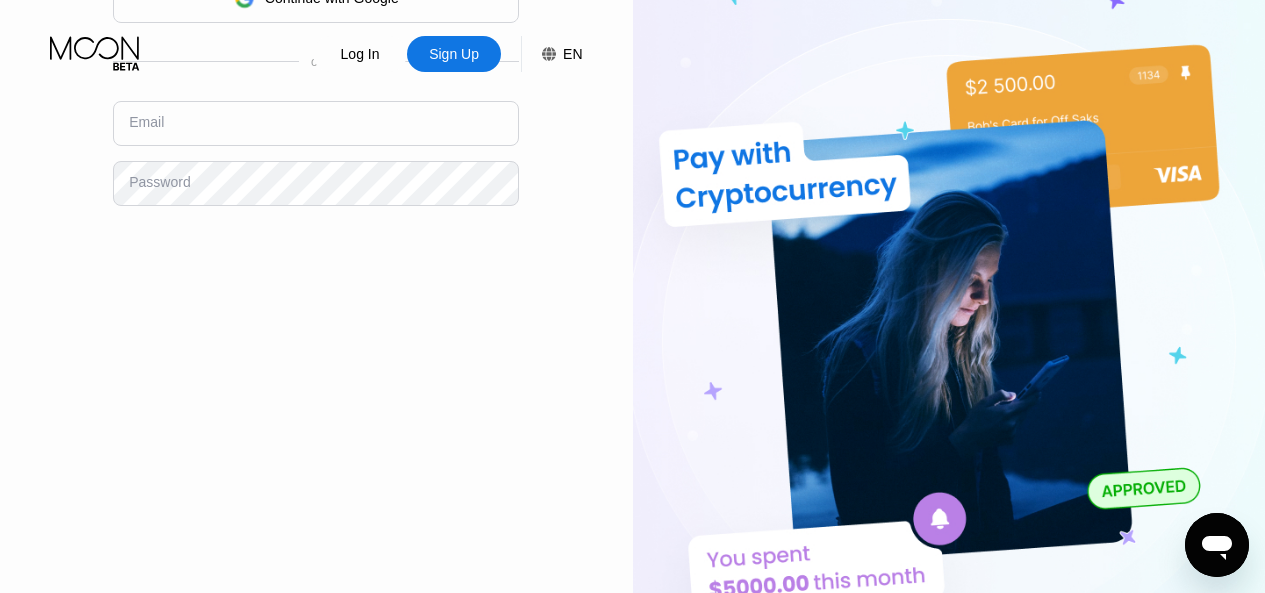 click on "Log In Sign Up EN Language English Save" at bounding box center [316, 36] 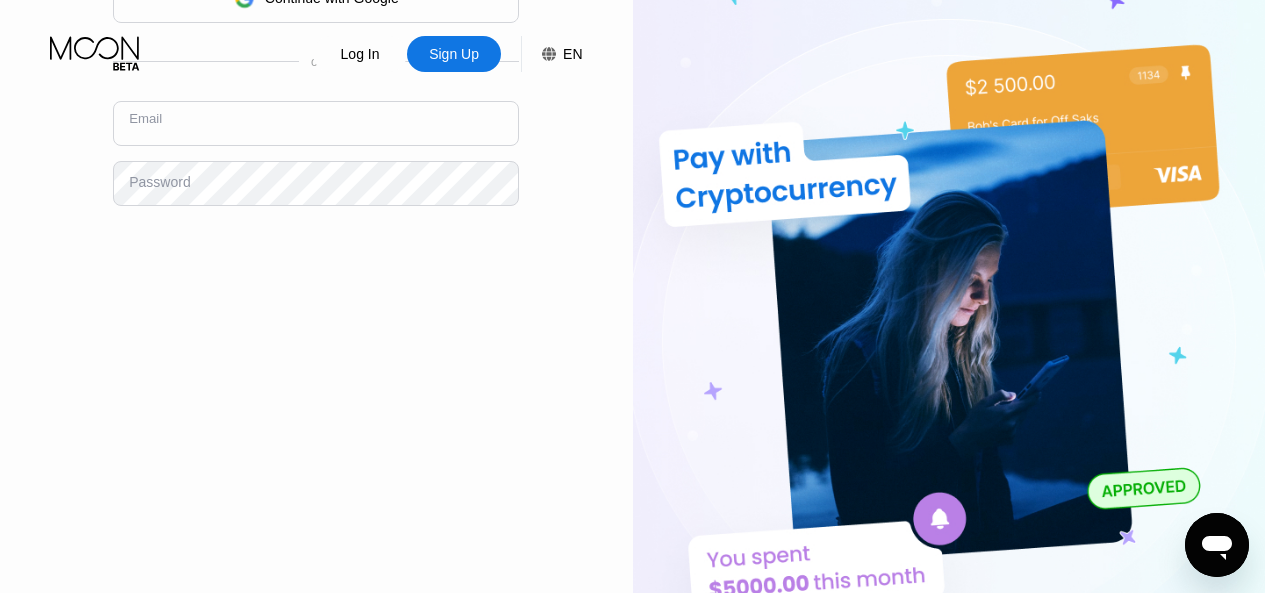 click at bounding box center [316, 123] 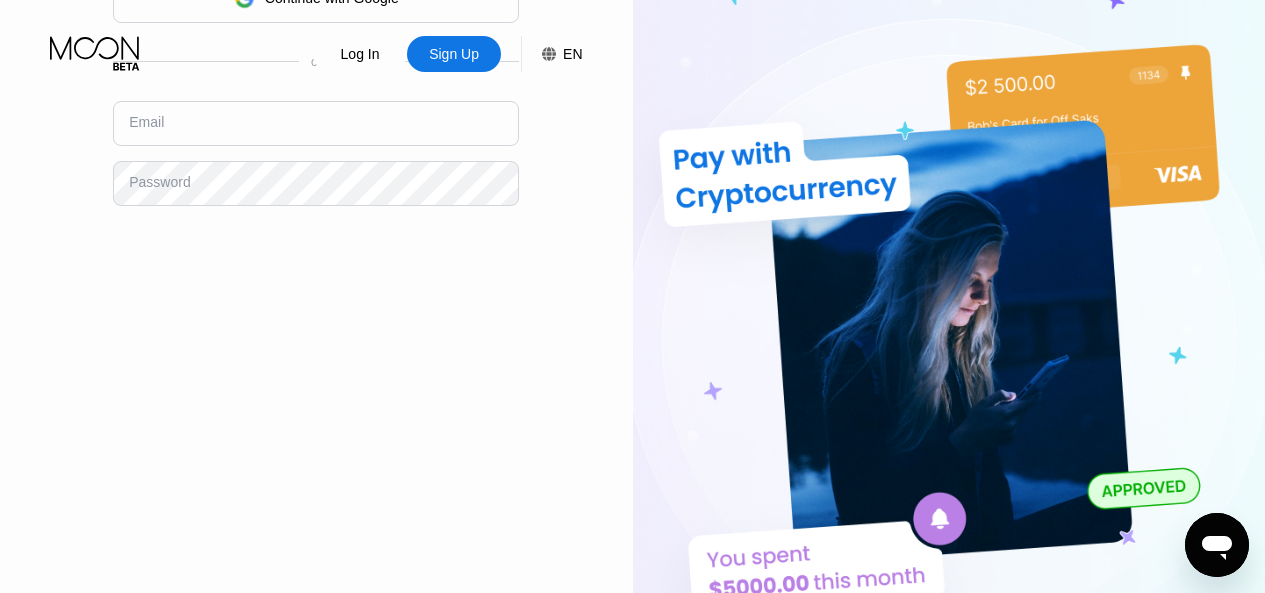 click on "Log In Sign Up EN Language English Save Create an Account By continuing, you agree to our   Privacy Policy   and   Terms of Service Continue with Google or Email Password Create Account Already have an account? Log In" at bounding box center [316, 326] 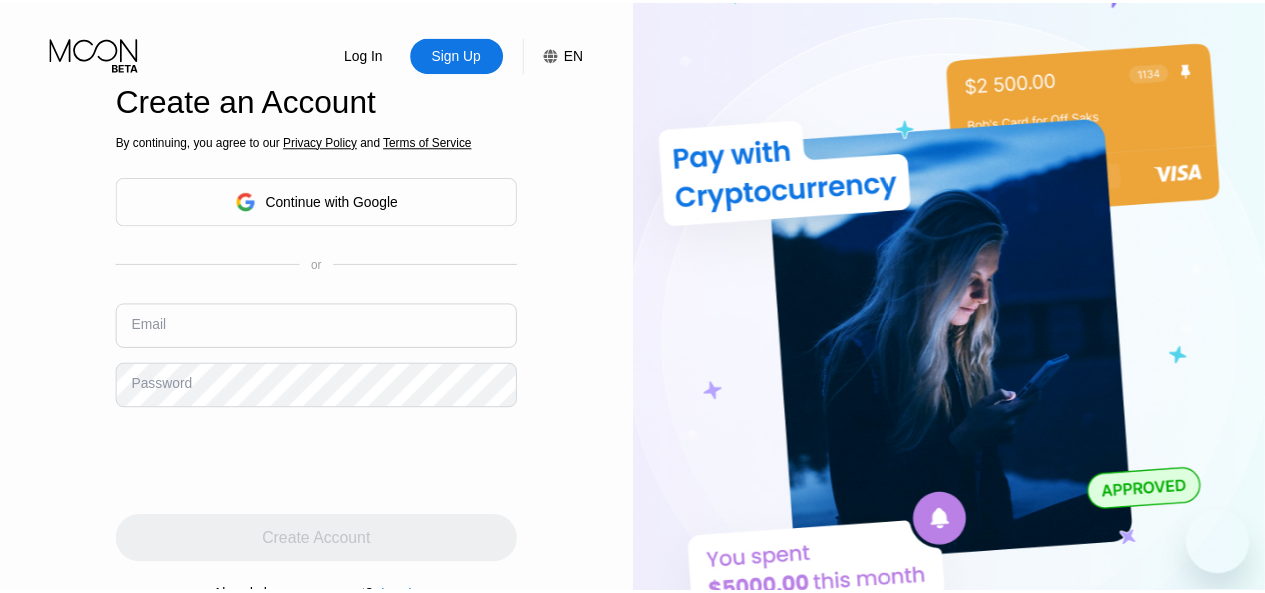 scroll, scrollTop: 0, scrollLeft: 0, axis: both 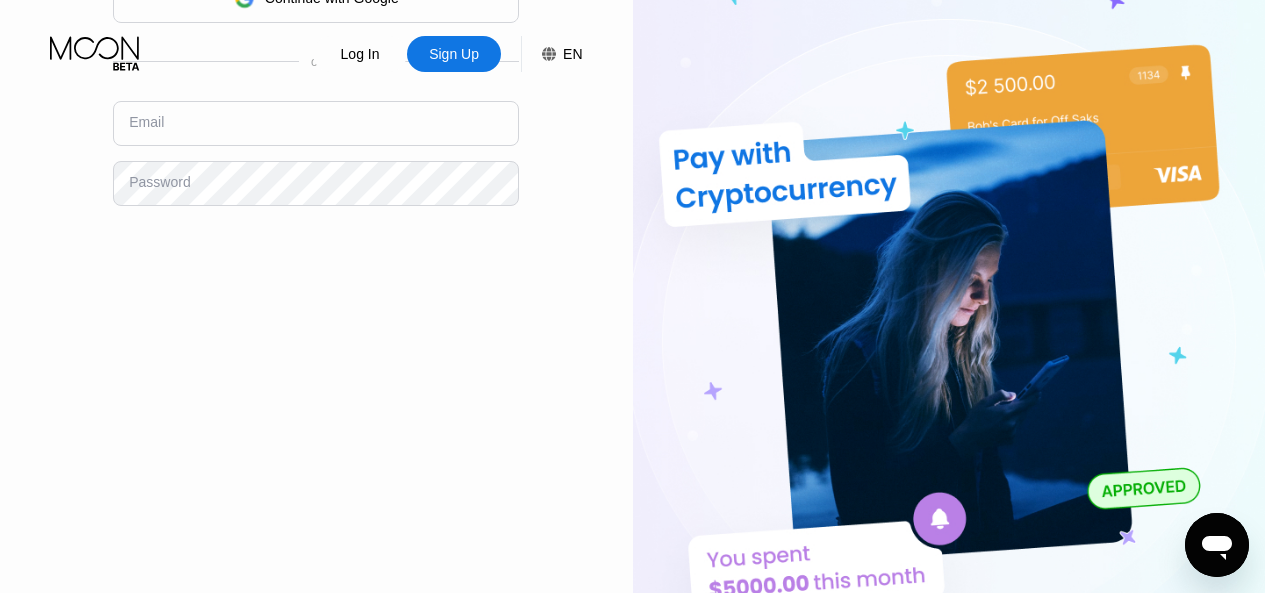 click on "Log In Sign Up EN Language Select an item Save Create an Account By continuing, you agree to our   Privacy Policy   and   Terms of Service Continue with Google or Email Password Create Account Already have an account? Log In" at bounding box center (316, 326) 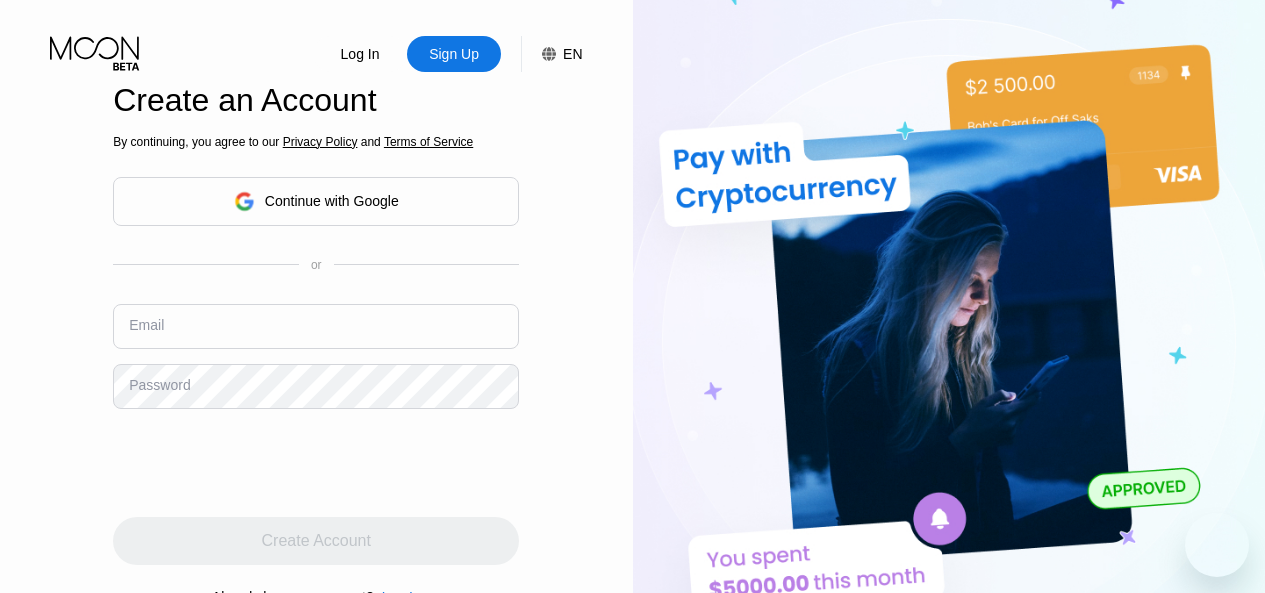scroll, scrollTop: 0, scrollLeft: 0, axis: both 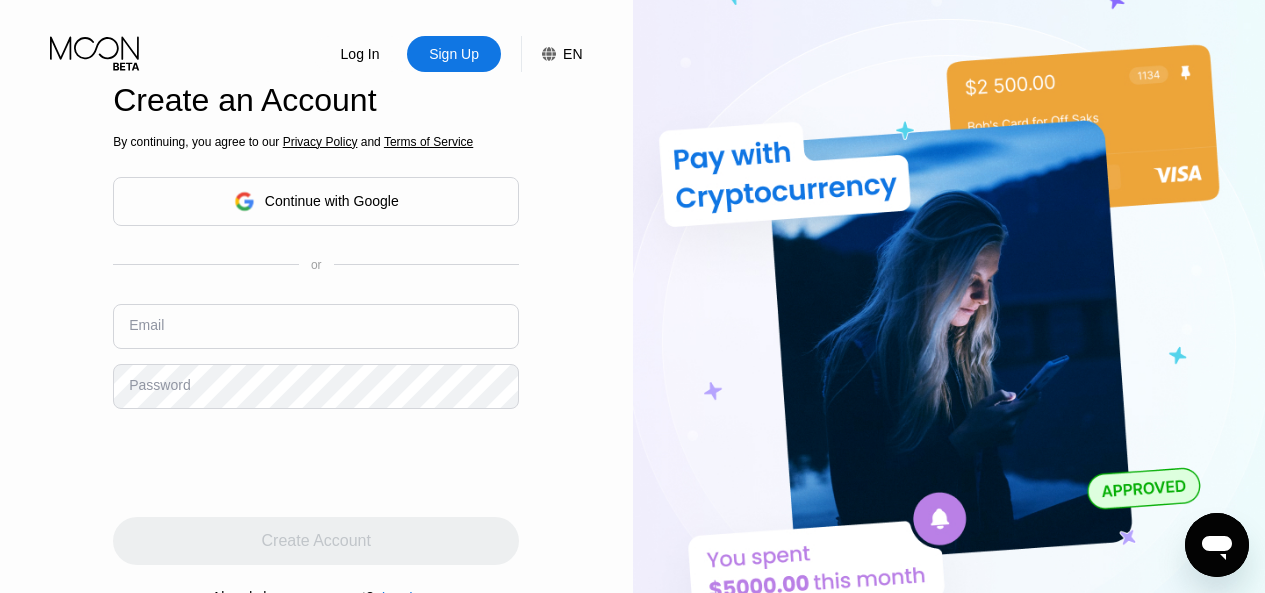 click on "Log In Sign Up EN Language Select an item Save Create an Account By continuing, you agree to our   Privacy Policy   and   Terms of Service Continue with Google or Email Password Create Account Already have an account? Log In" at bounding box center [316, 326] 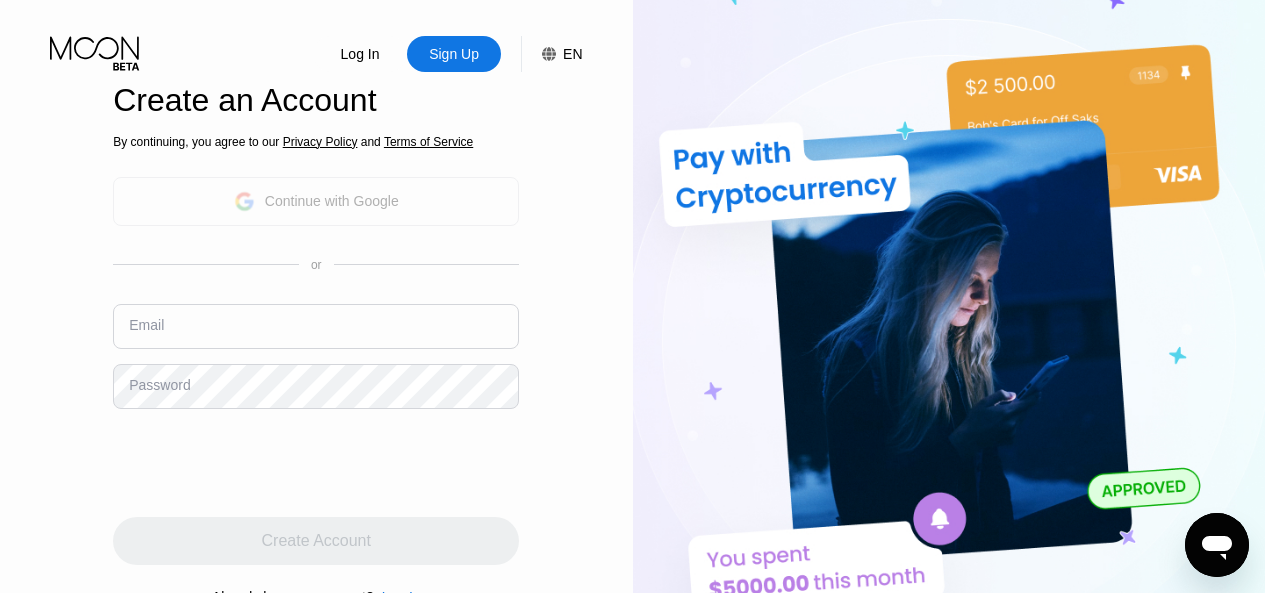 click on "Continue with Google" at bounding box center [316, 201] 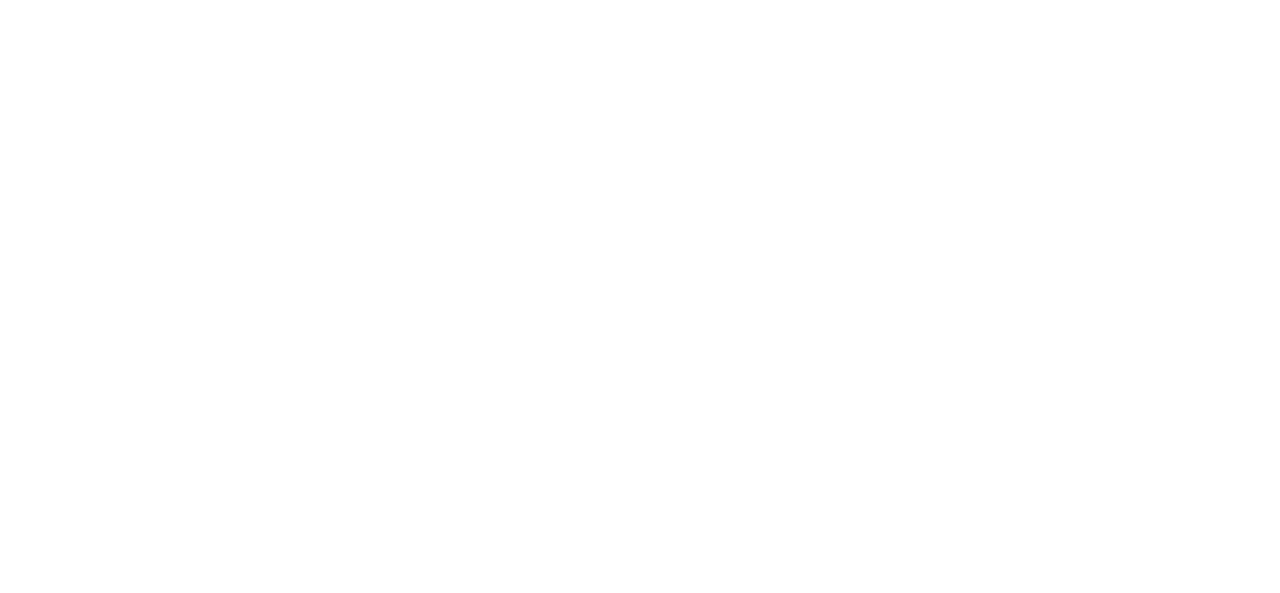 scroll, scrollTop: 0, scrollLeft: 0, axis: both 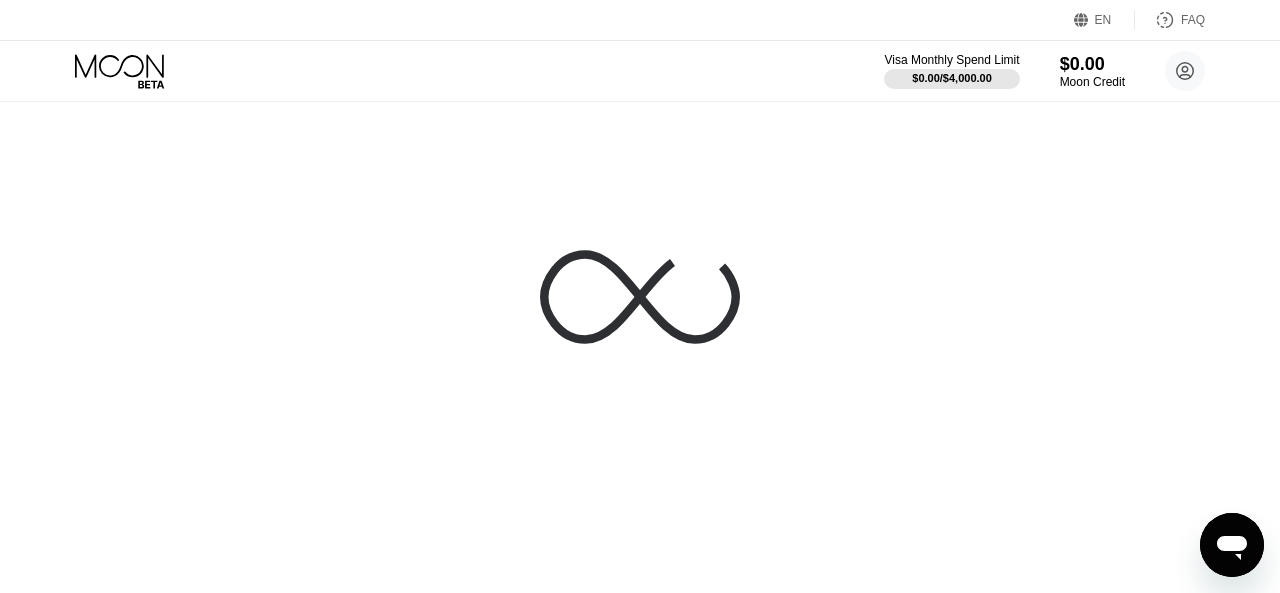 click at bounding box center [640, 296] 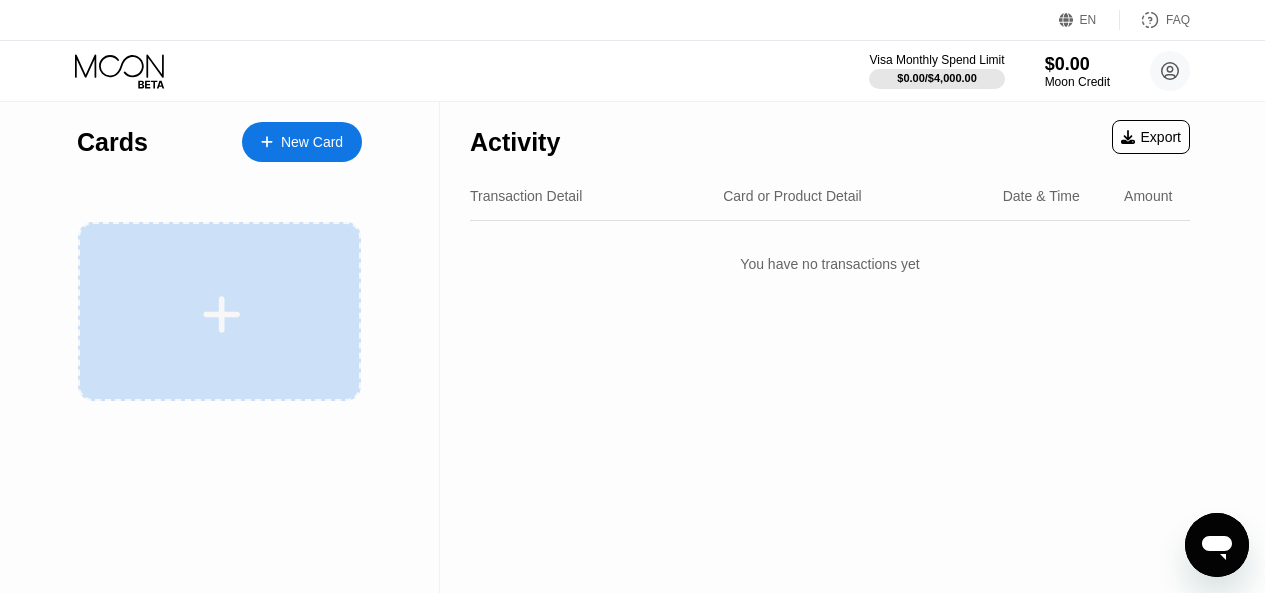 click at bounding box center (219, 311) 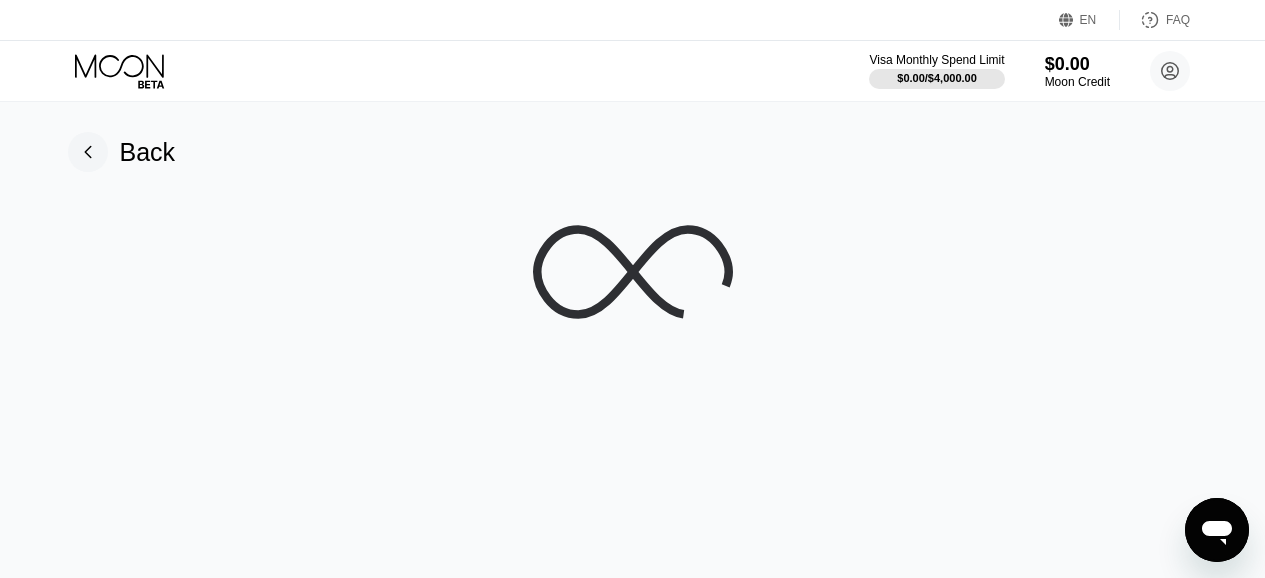 drag, startPoint x: 1006, startPoint y: 25, endPoint x: 997, endPoint y: 39, distance: 16.643316 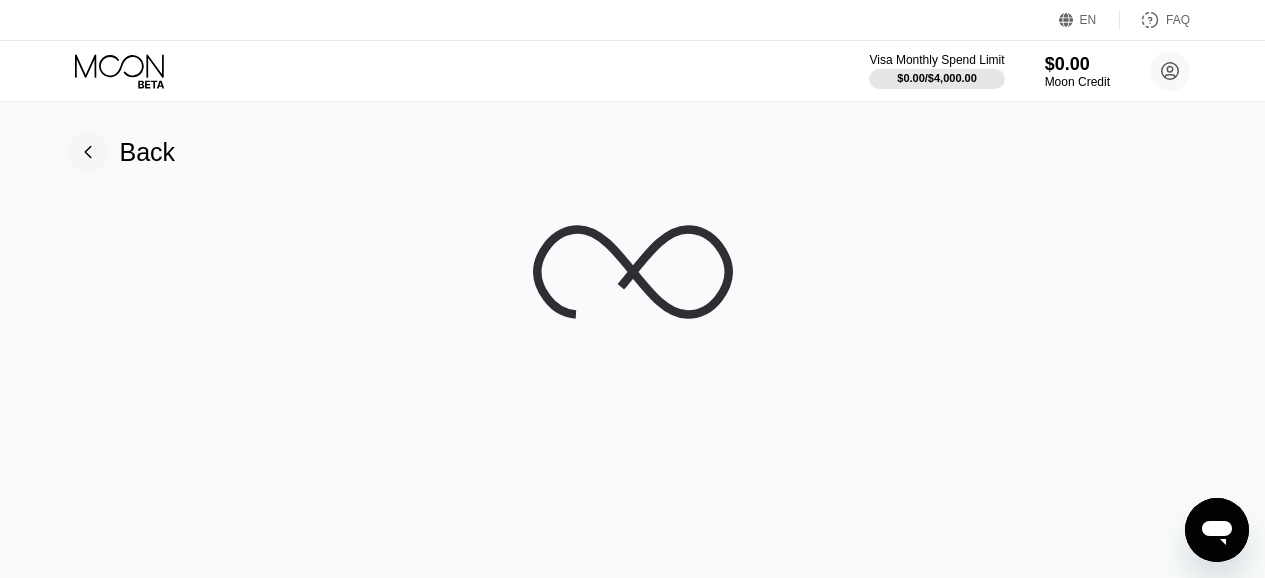 click on "EN Language Select an item Save FAQ" at bounding box center (632, 20) 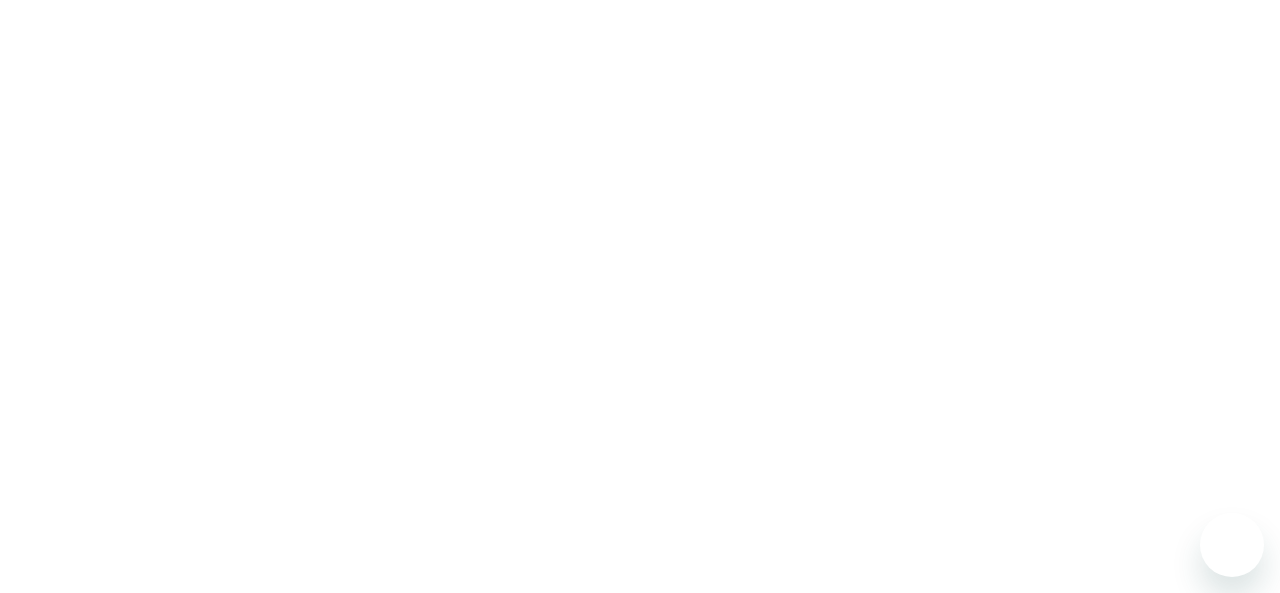 scroll, scrollTop: 0, scrollLeft: 0, axis: both 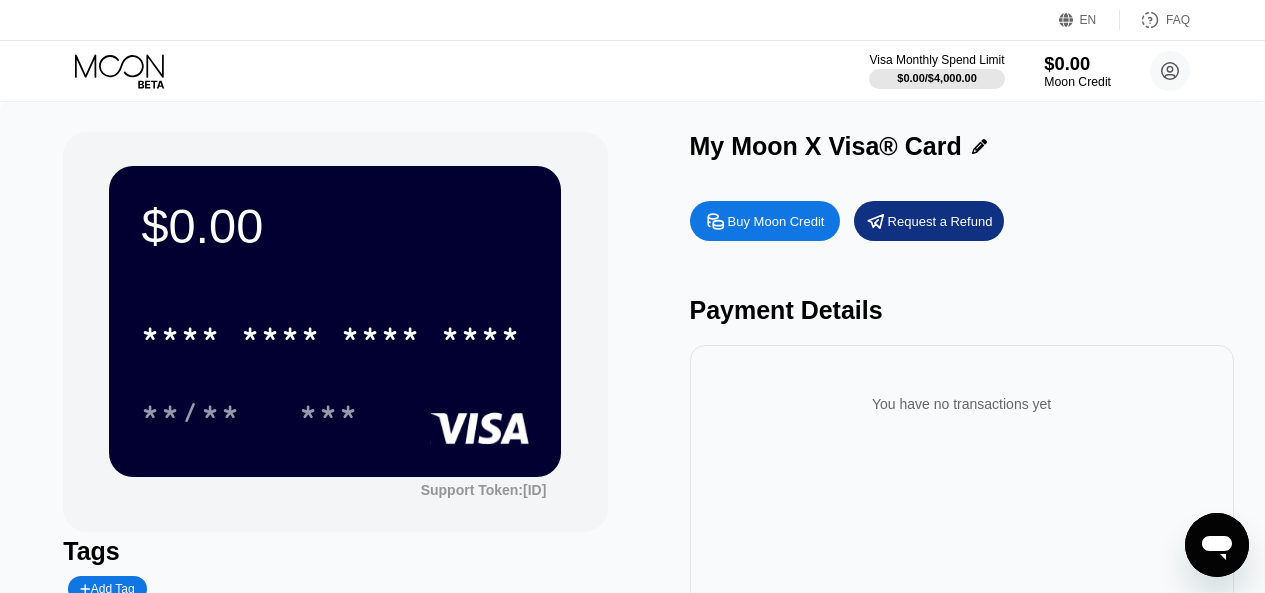 click on "Moon Credit" at bounding box center (1077, 82) 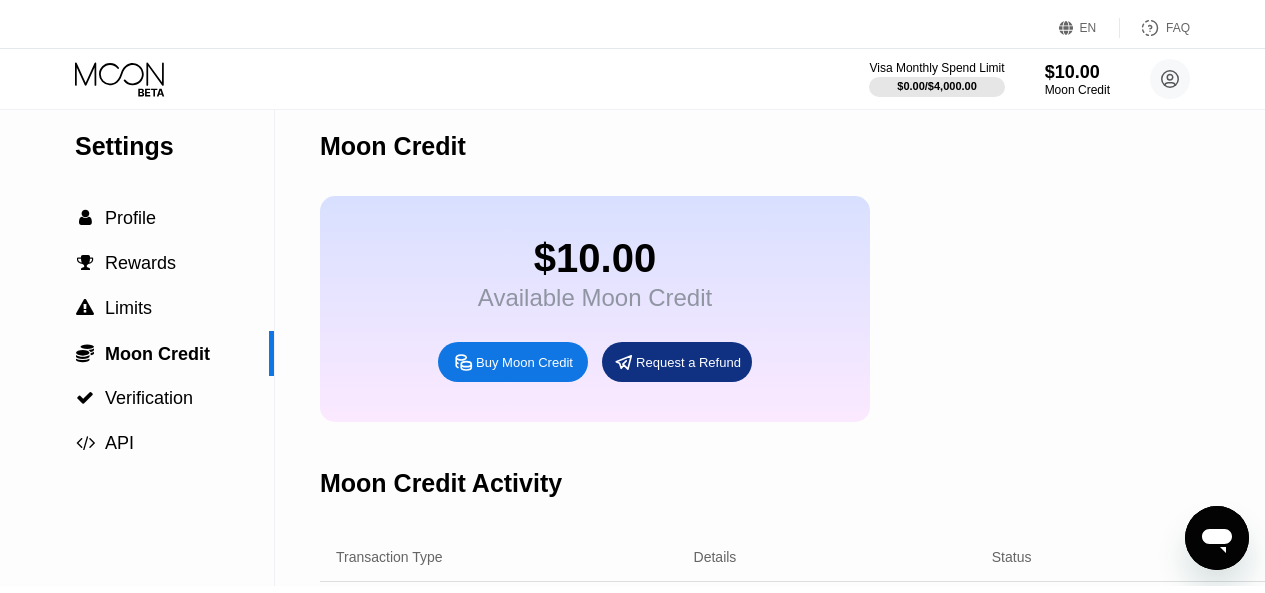 scroll, scrollTop: 0, scrollLeft: 0, axis: both 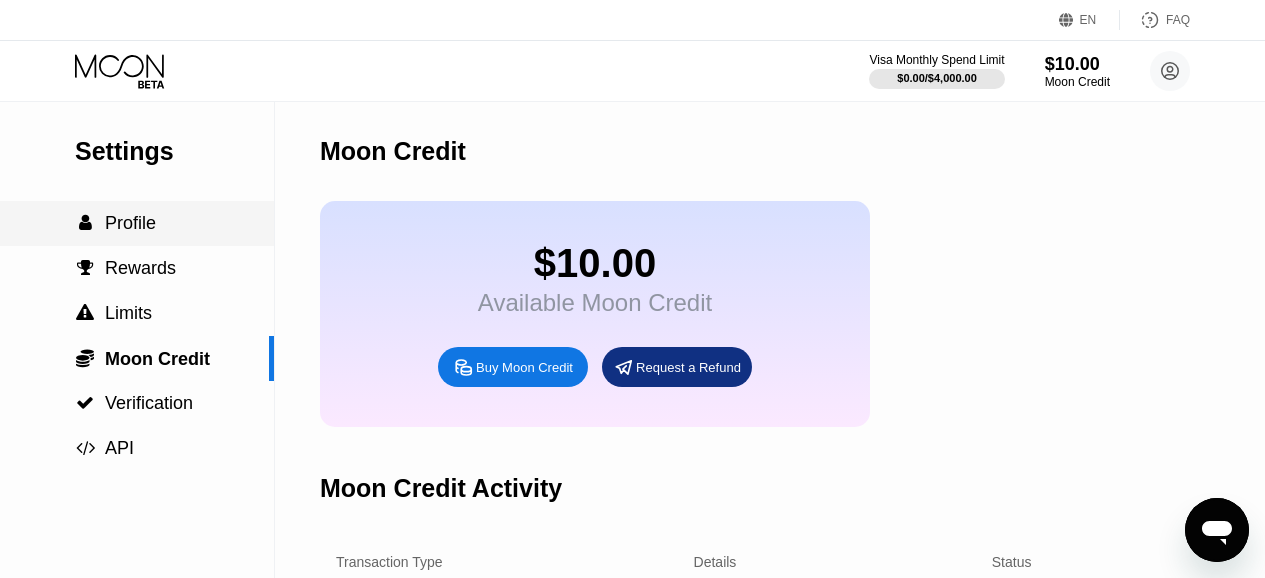 click on " Profile" at bounding box center (137, 223) 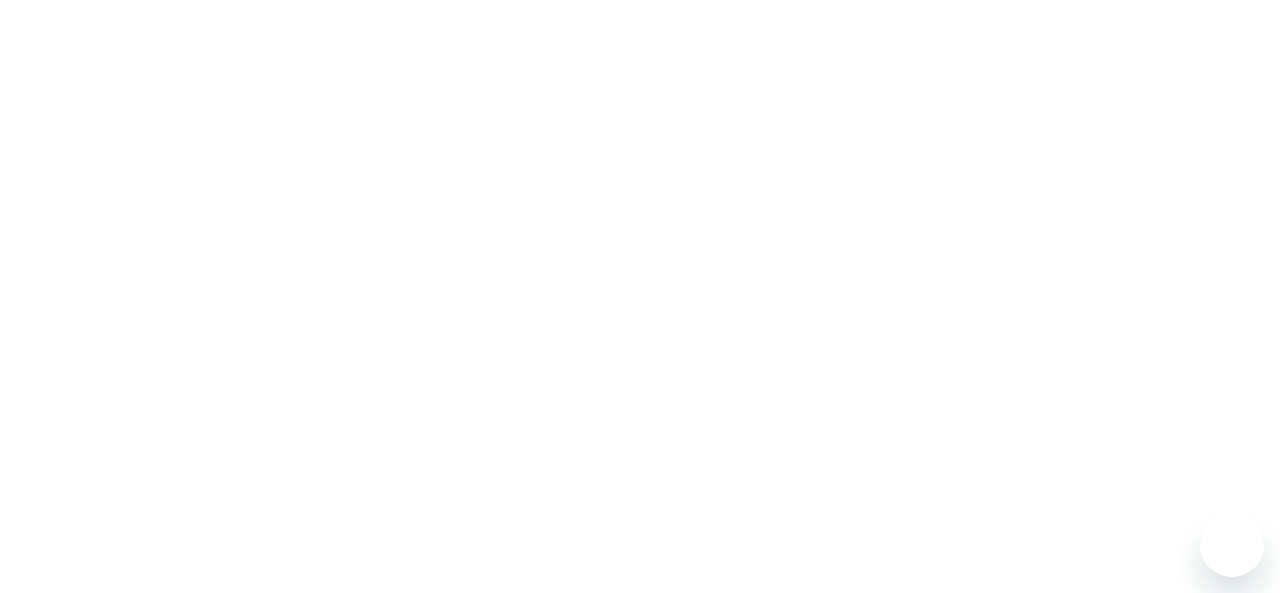scroll, scrollTop: 0, scrollLeft: 0, axis: both 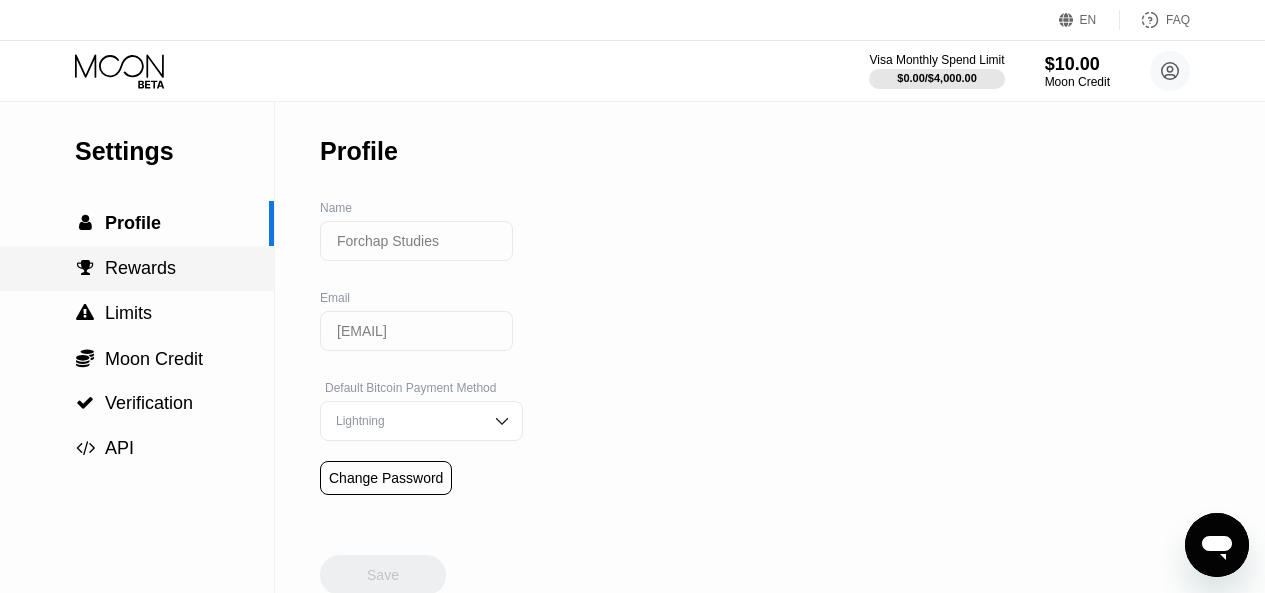 click on "Rewards" at bounding box center (140, 268) 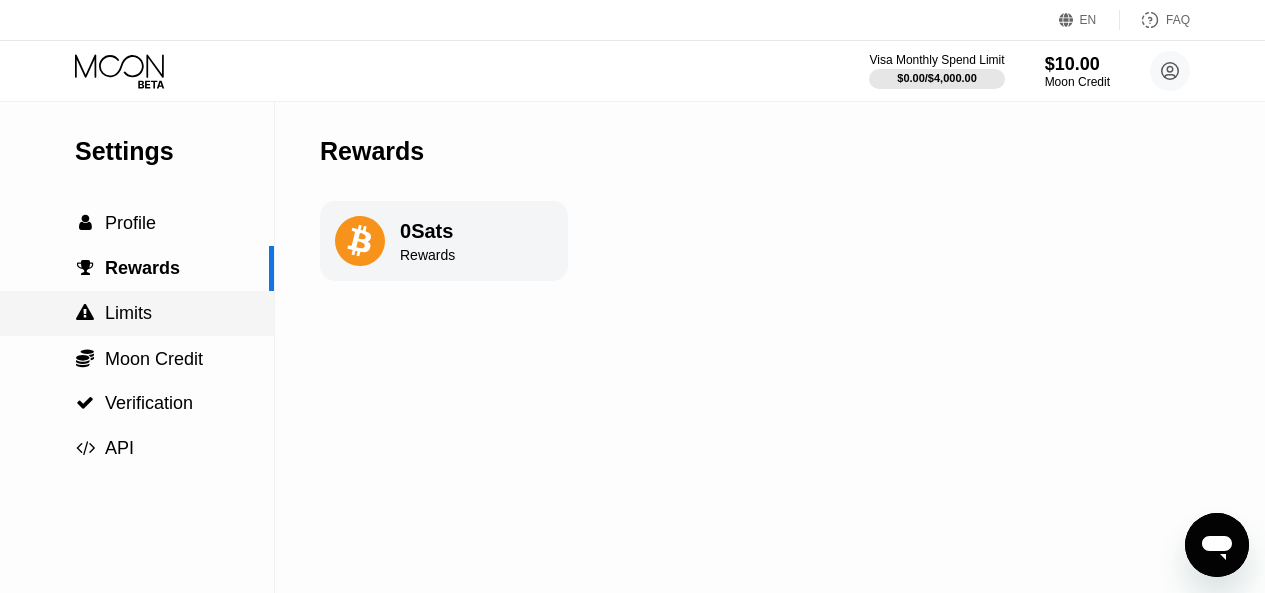 click on " Limits" at bounding box center (137, 313) 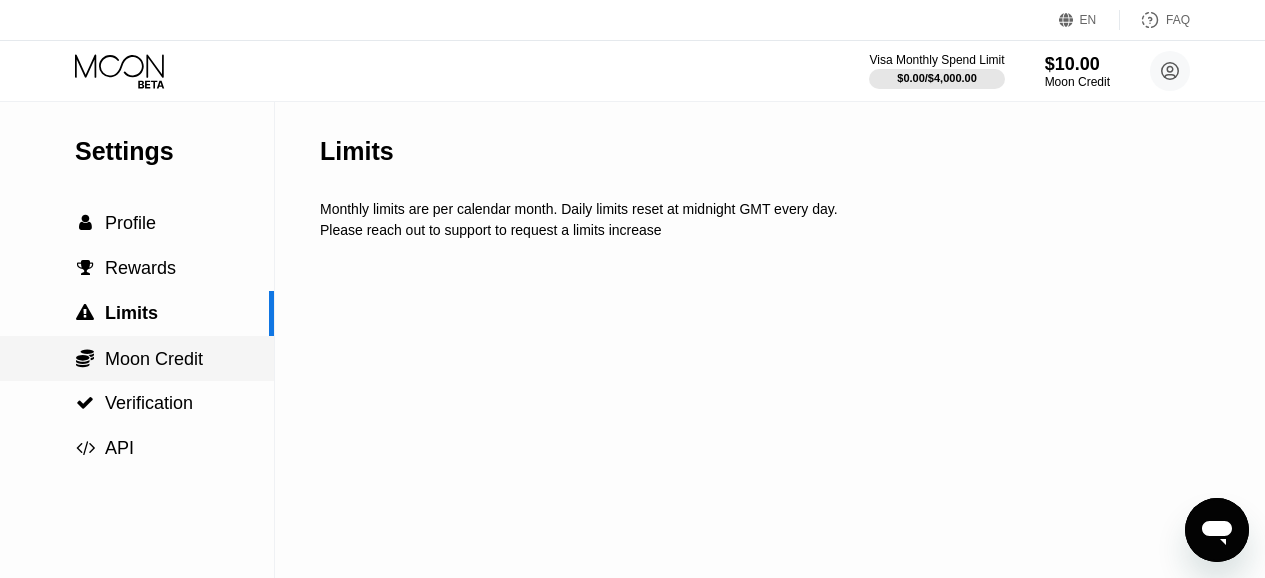 click on " Moon Credit" at bounding box center [137, 358] 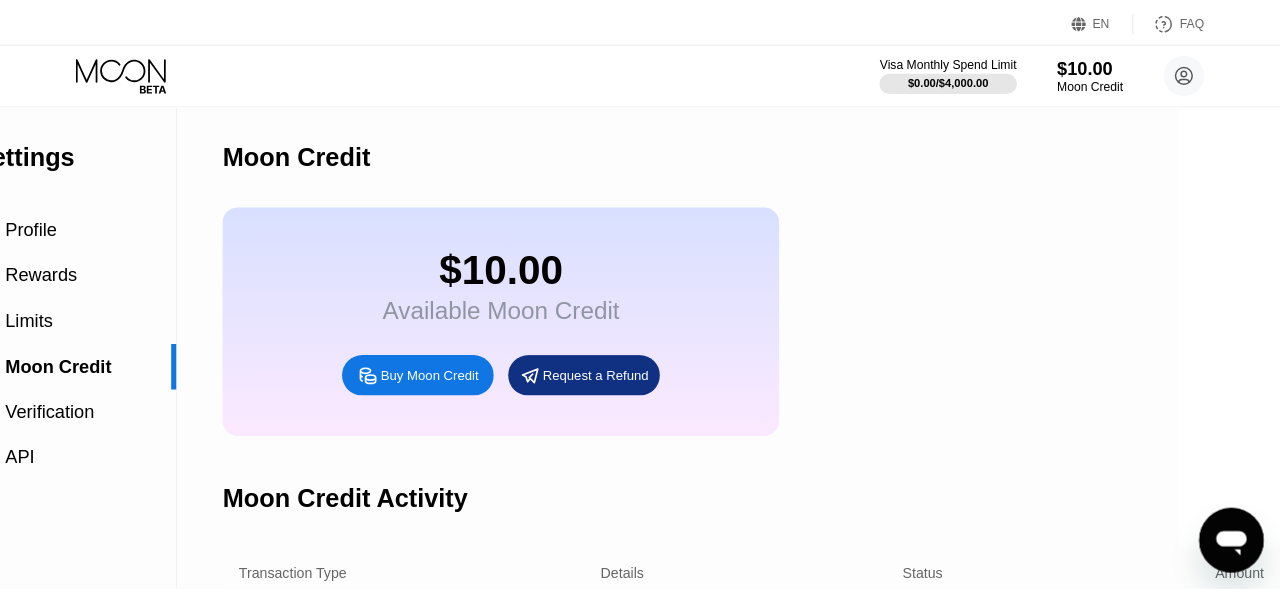scroll, scrollTop: 0, scrollLeft: 0, axis: both 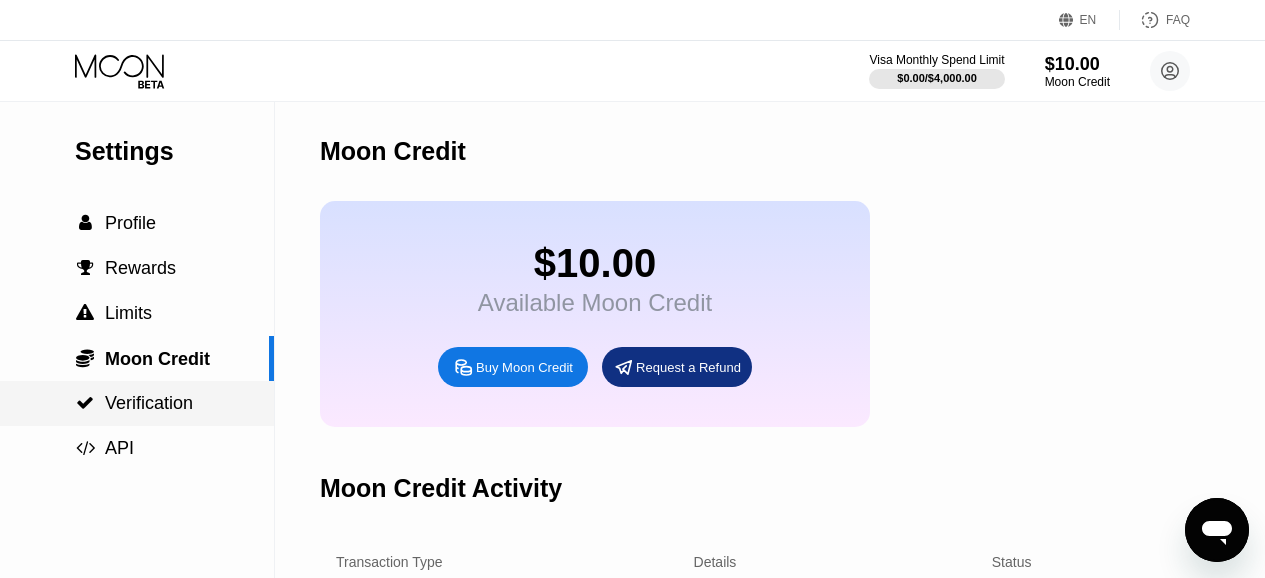 click on "Verification" at bounding box center (149, 403) 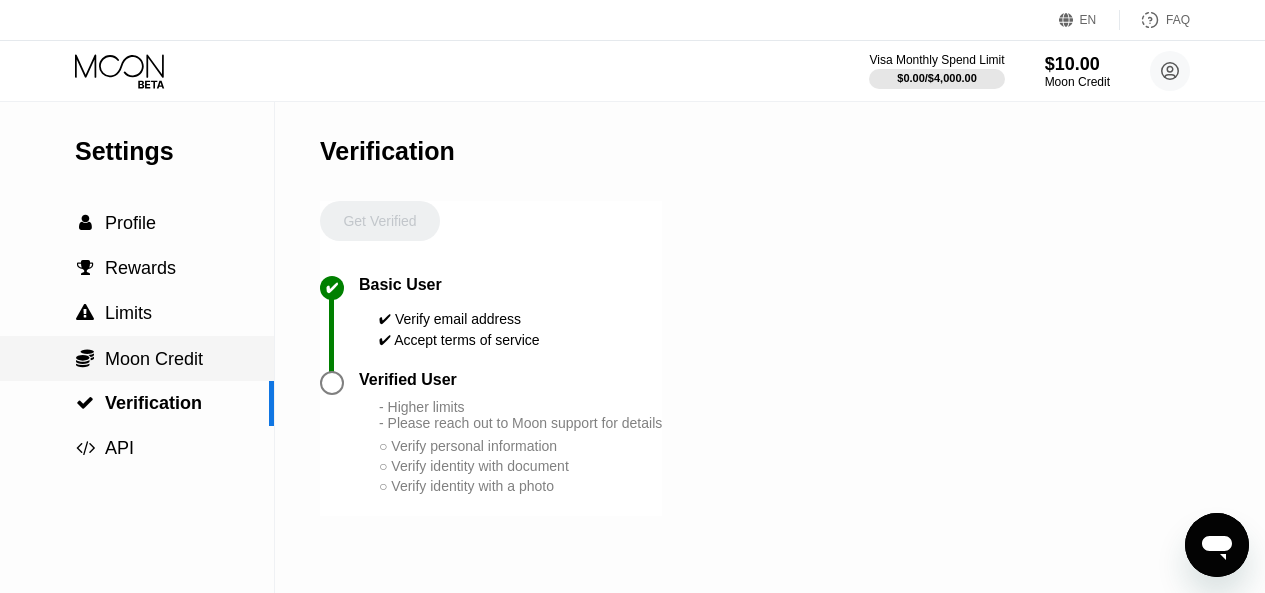 click on "Moon Credit" at bounding box center (154, 359) 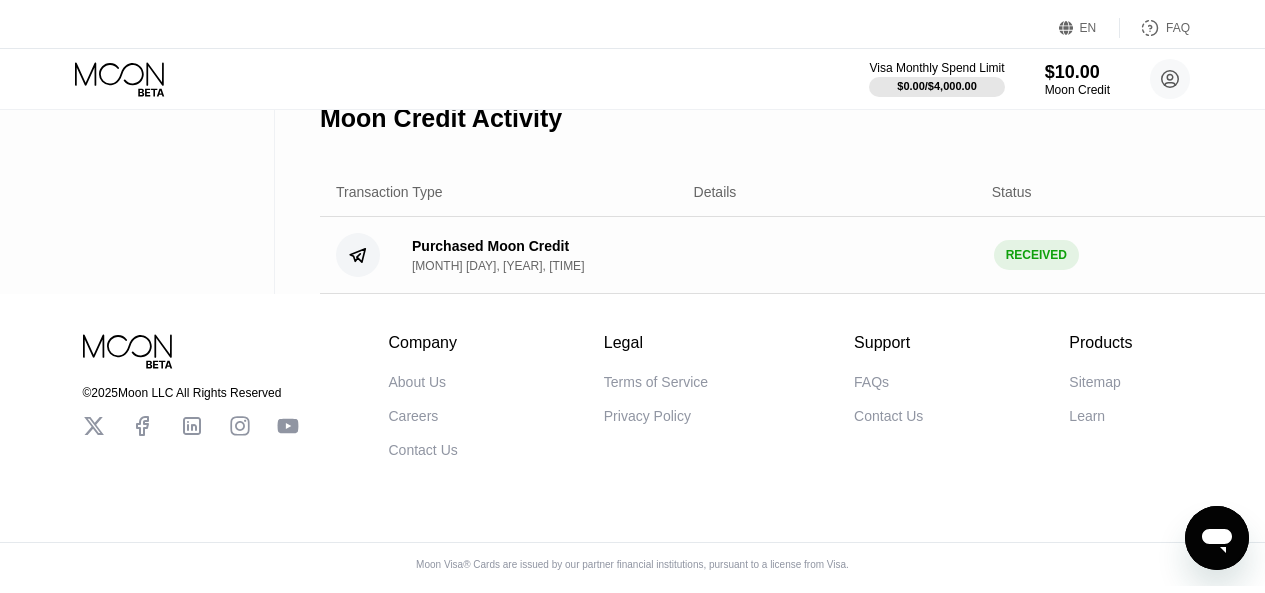 scroll, scrollTop: 0, scrollLeft: 0, axis: both 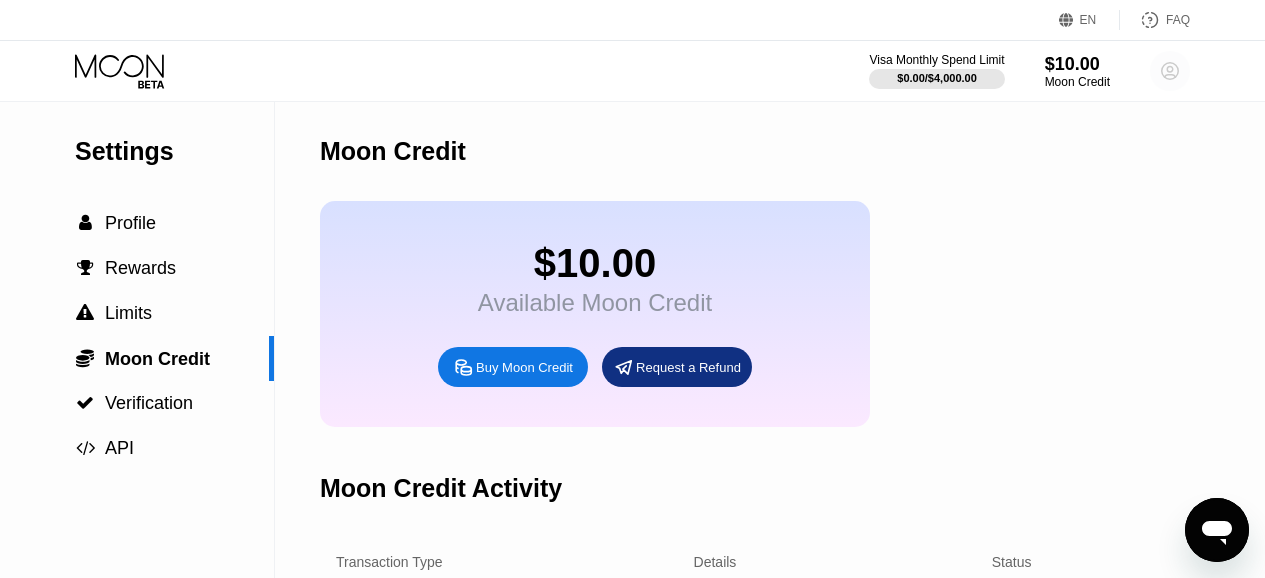 click 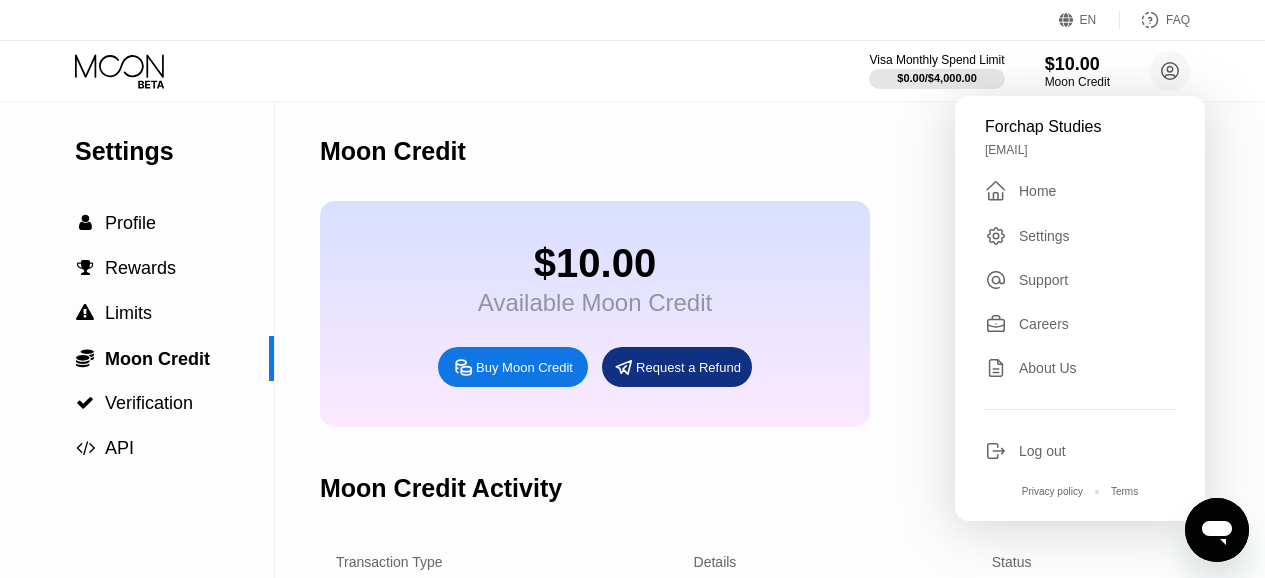 click on "" at bounding box center (1002, 191) 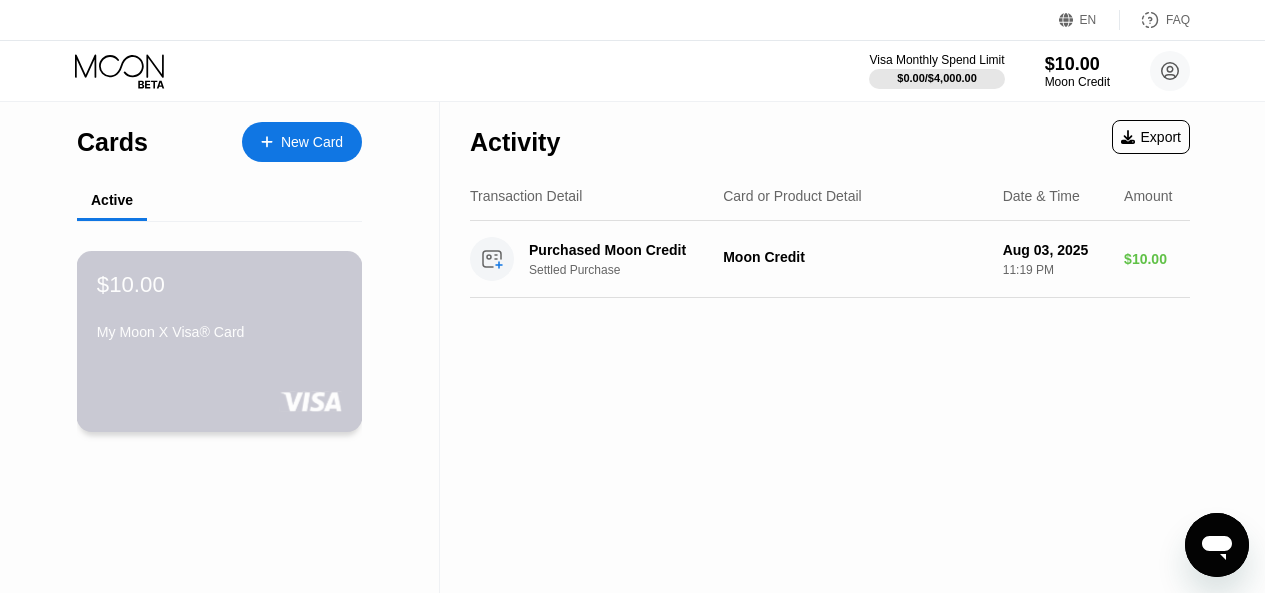 click on "$10.00 My Moon X Visa® Card" at bounding box center (219, 309) 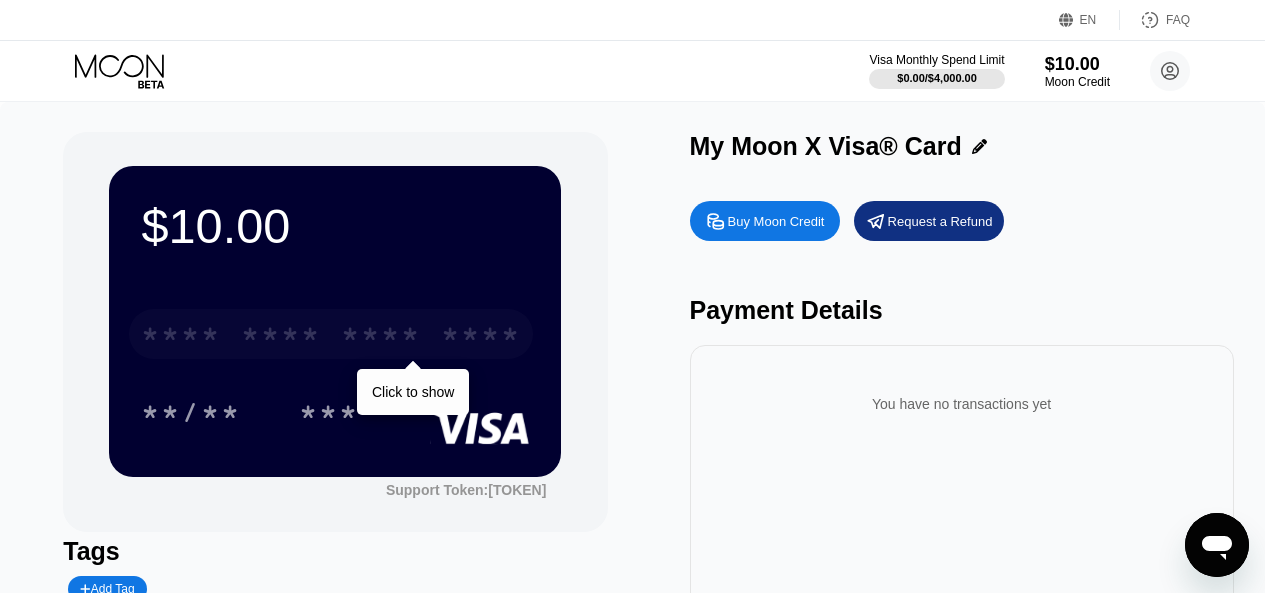 click on "* * * * * * * * * * * * ****" at bounding box center (331, 334) 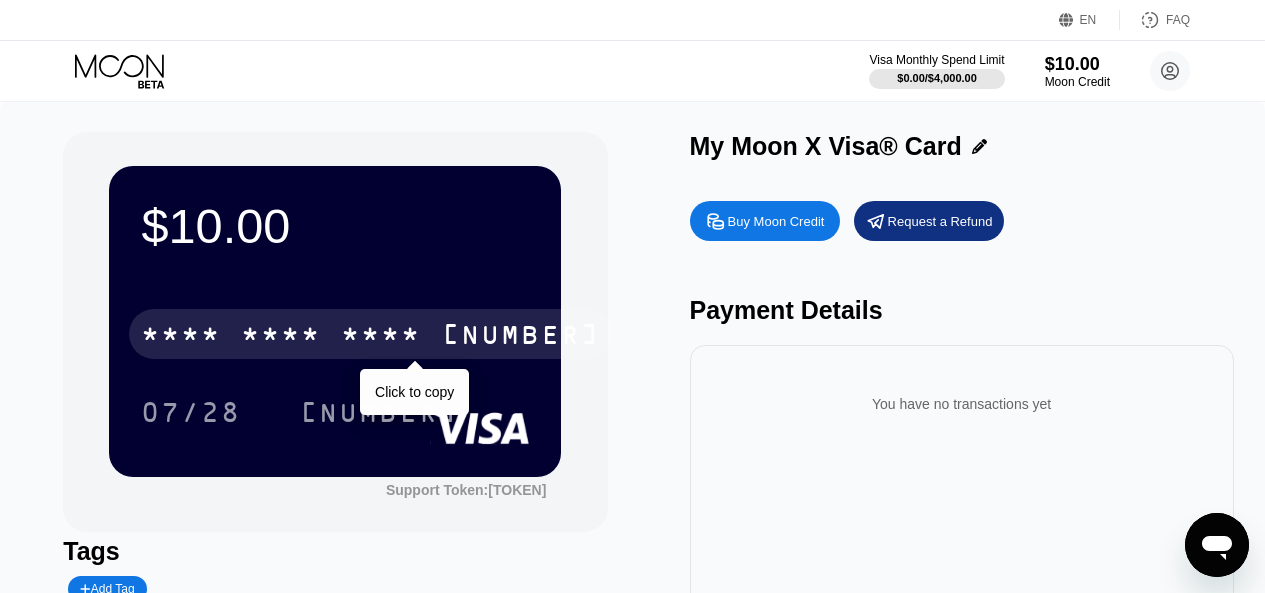 click on "* * * *" at bounding box center (381, 337) 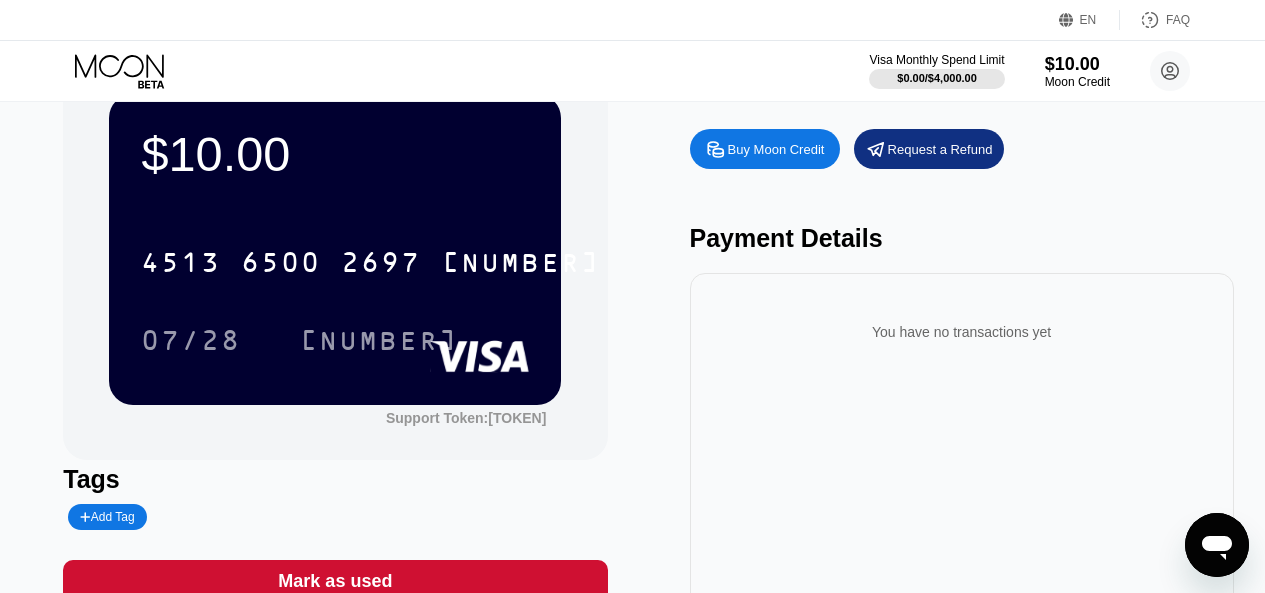 scroll, scrollTop: 71, scrollLeft: 0, axis: vertical 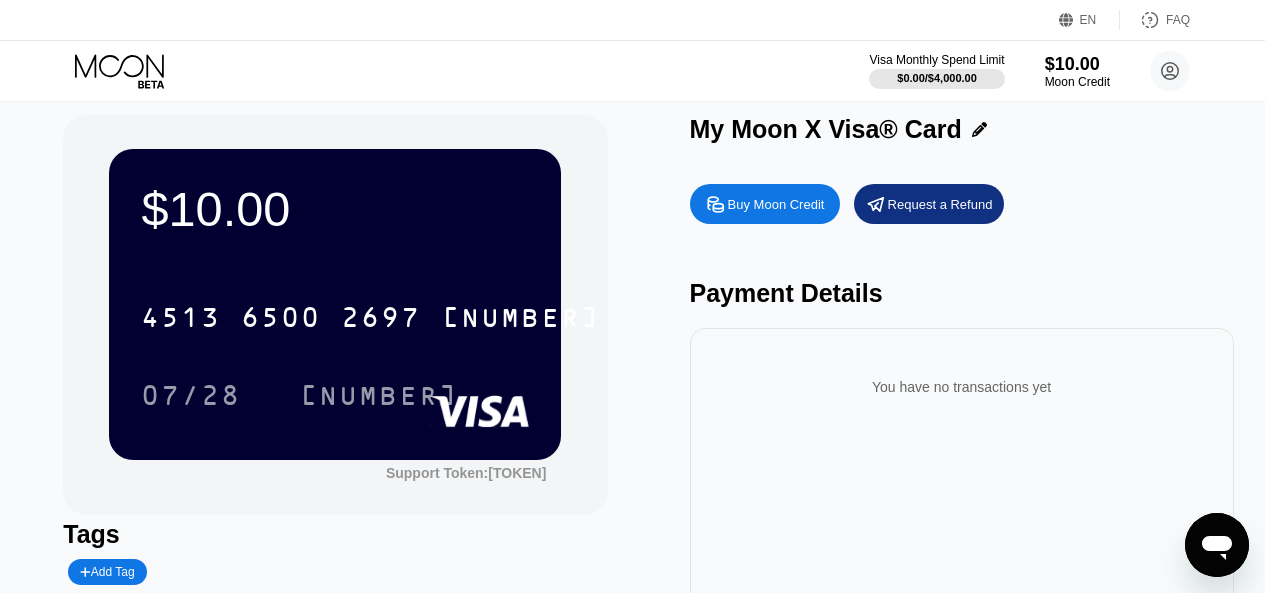 click on "$10.00" at bounding box center [335, 209] 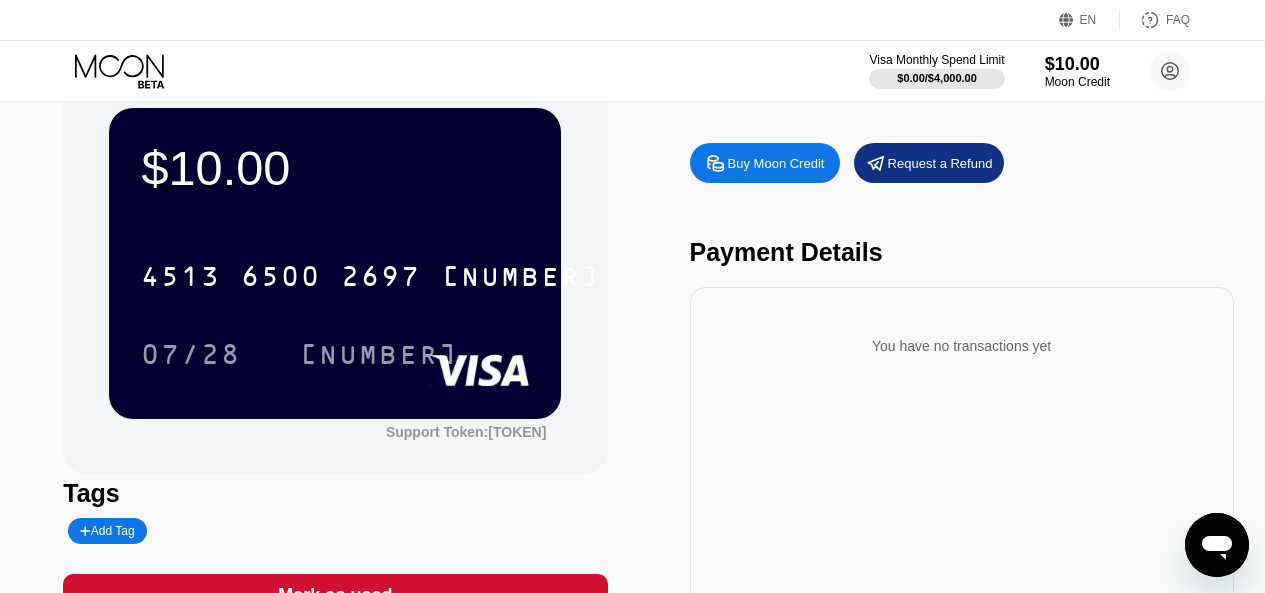 scroll, scrollTop: 0, scrollLeft: 0, axis: both 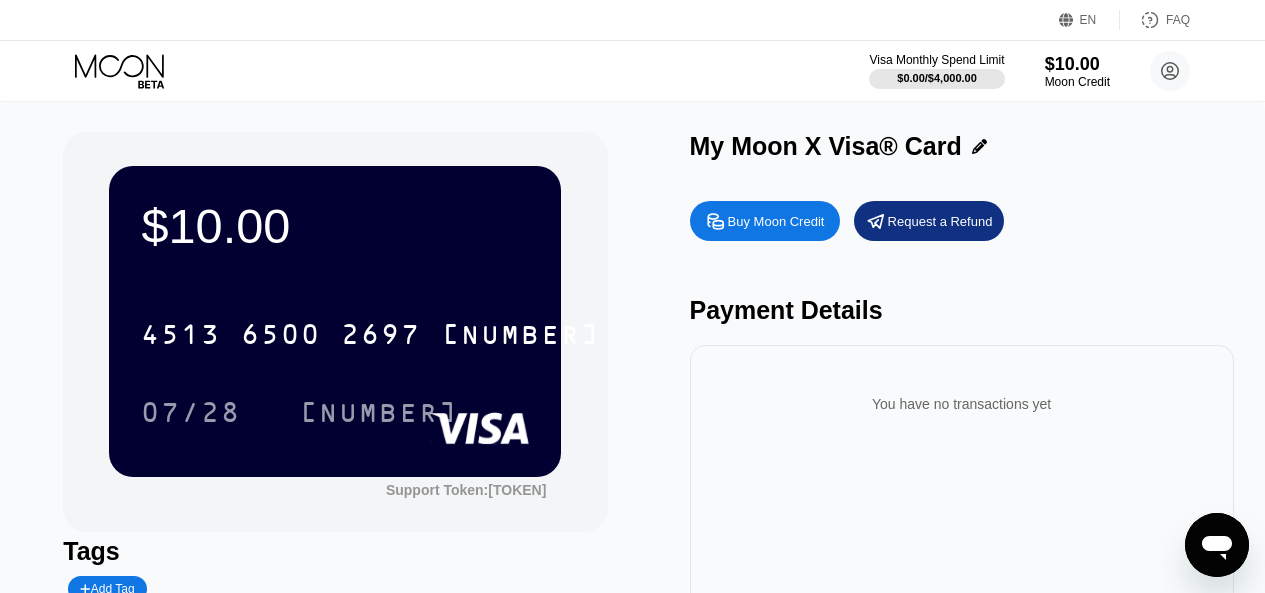 click on "Payment Details" at bounding box center (962, 310) 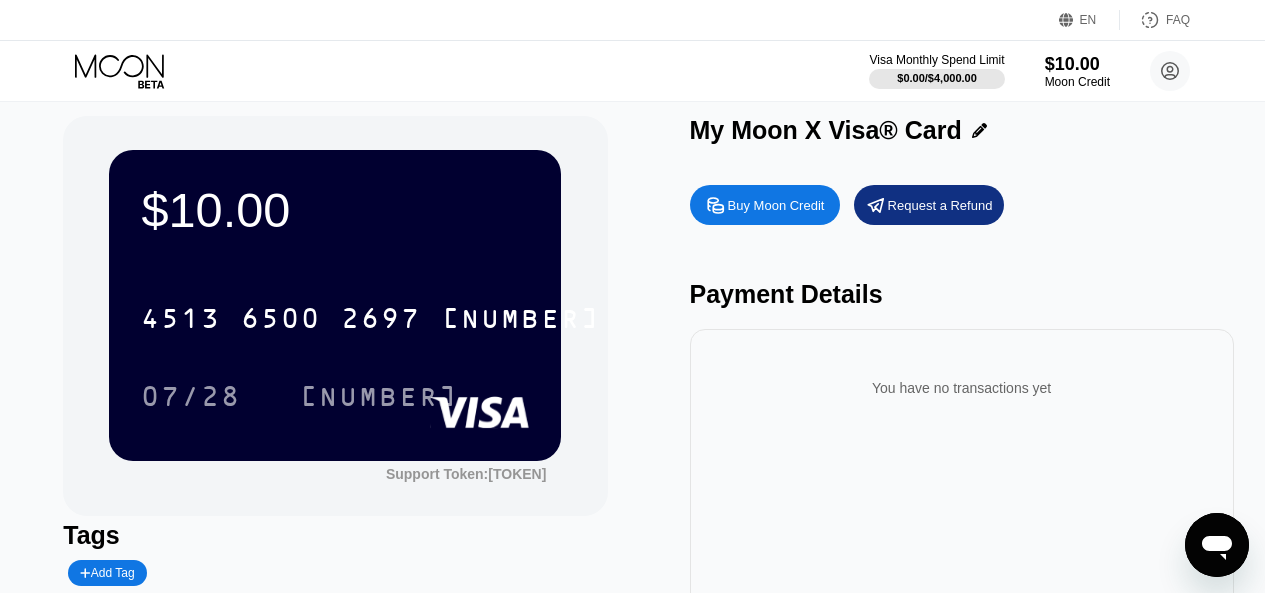 scroll, scrollTop: 0, scrollLeft: 0, axis: both 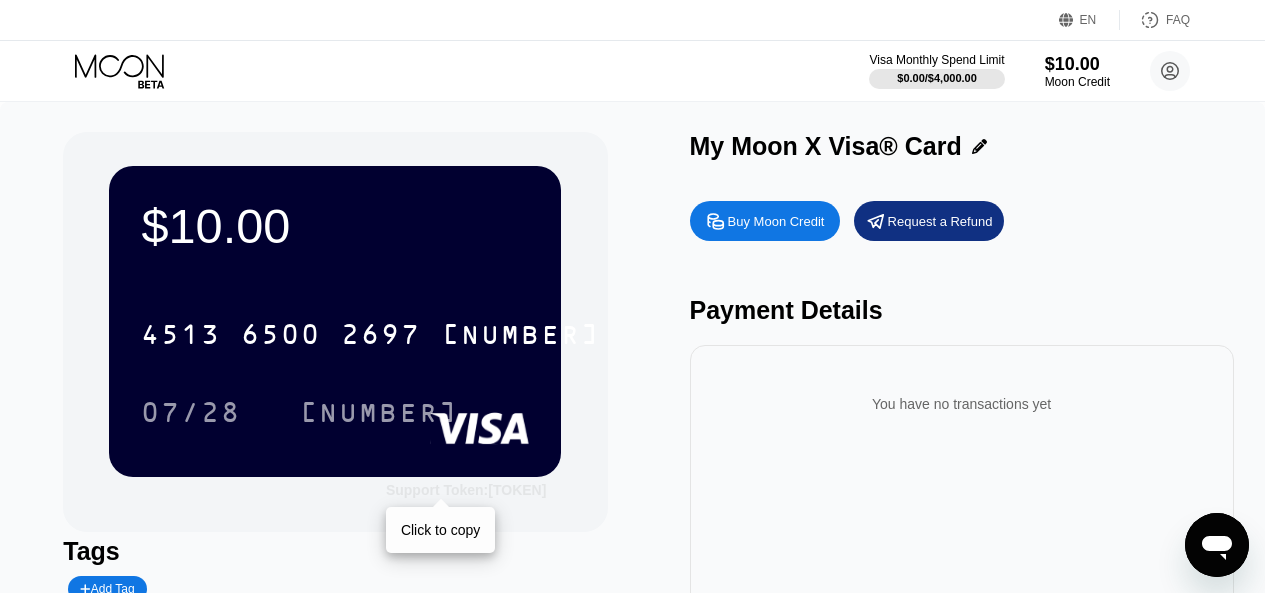 click on "Support Token:  68ebeb5b2e" at bounding box center (466, 490) 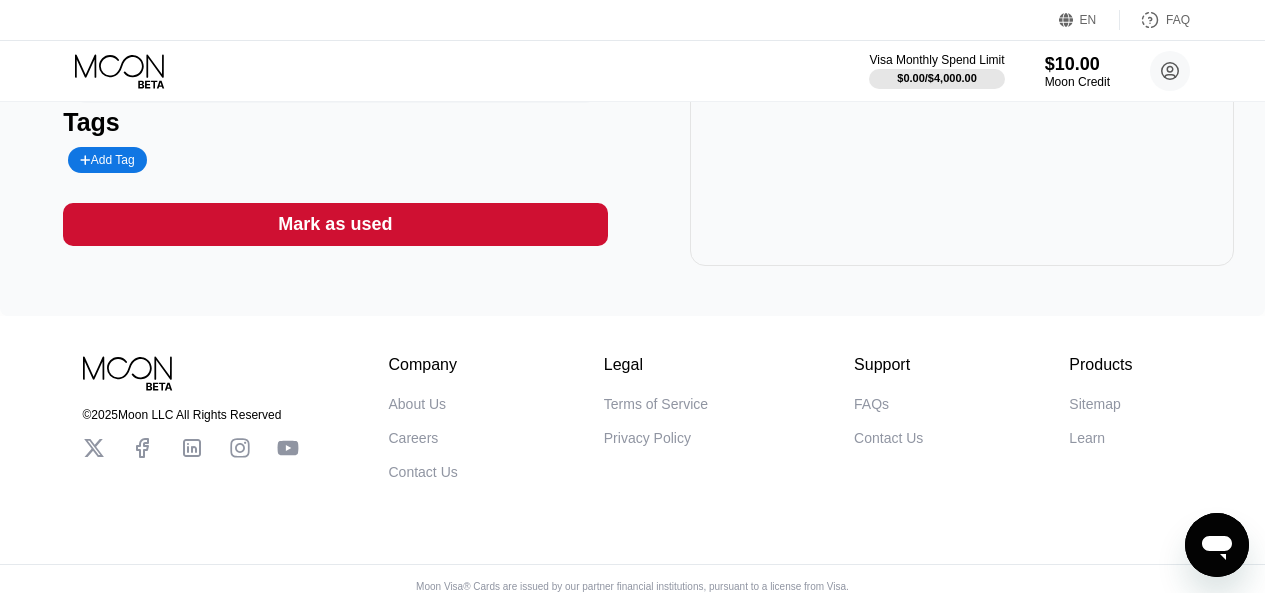 scroll, scrollTop: 466, scrollLeft: 0, axis: vertical 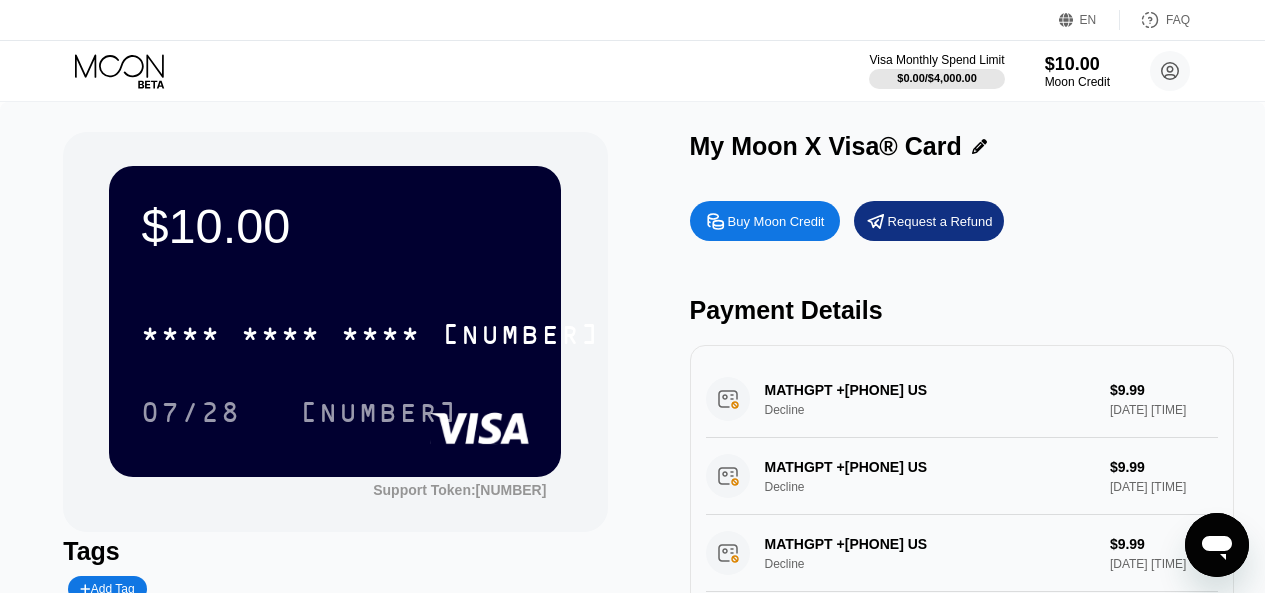 click on "* * * * * * * * * * * * [LAST_FOUR] [DATE] [LAST_FOUR]" at bounding box center (335, 353) 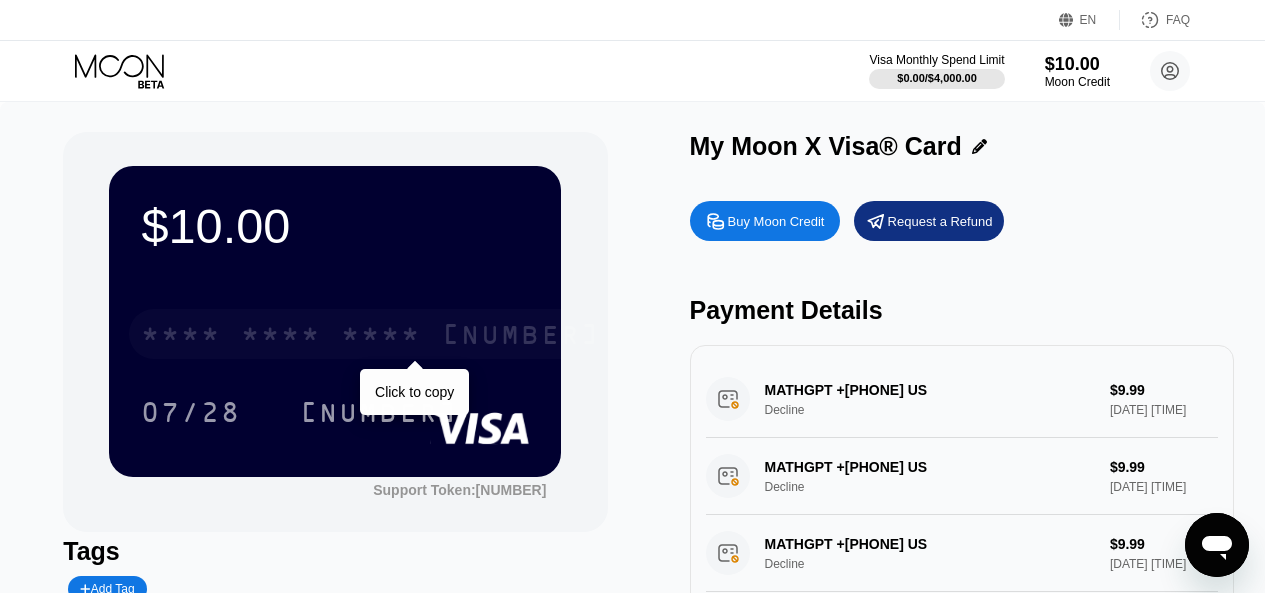 click on "* * * *" at bounding box center (381, 337) 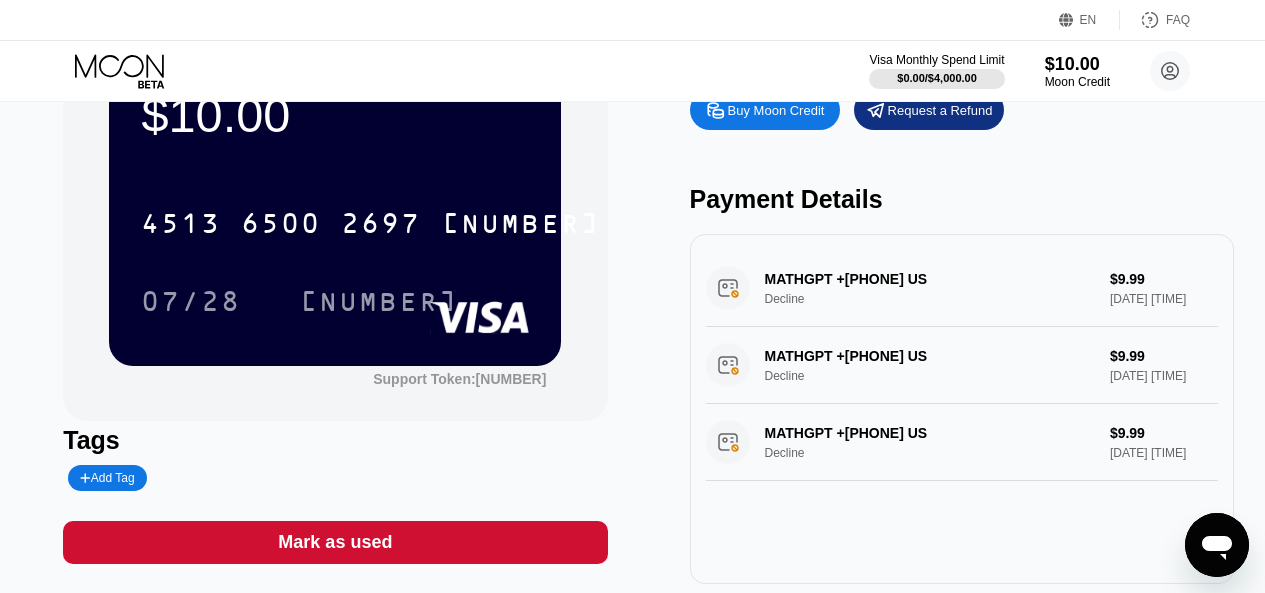scroll, scrollTop: 113, scrollLeft: 0, axis: vertical 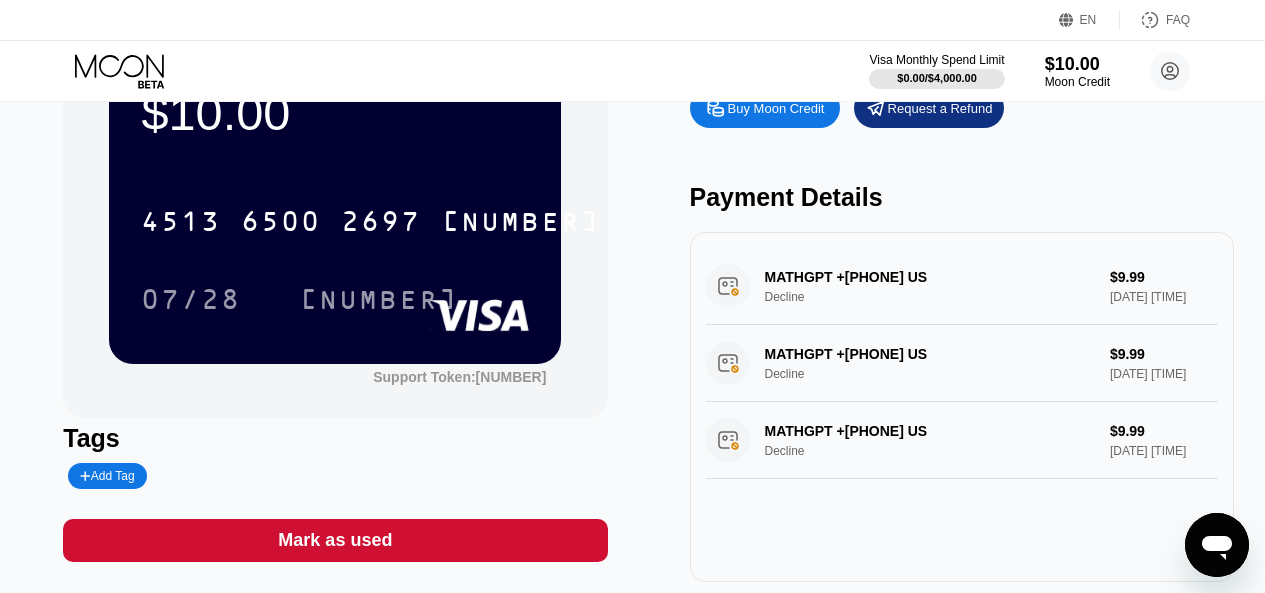 click on "MATHGPT                  +17144764242 US Decline $9.99 Aug 03, 2025 11:30 PM" at bounding box center [962, 286] 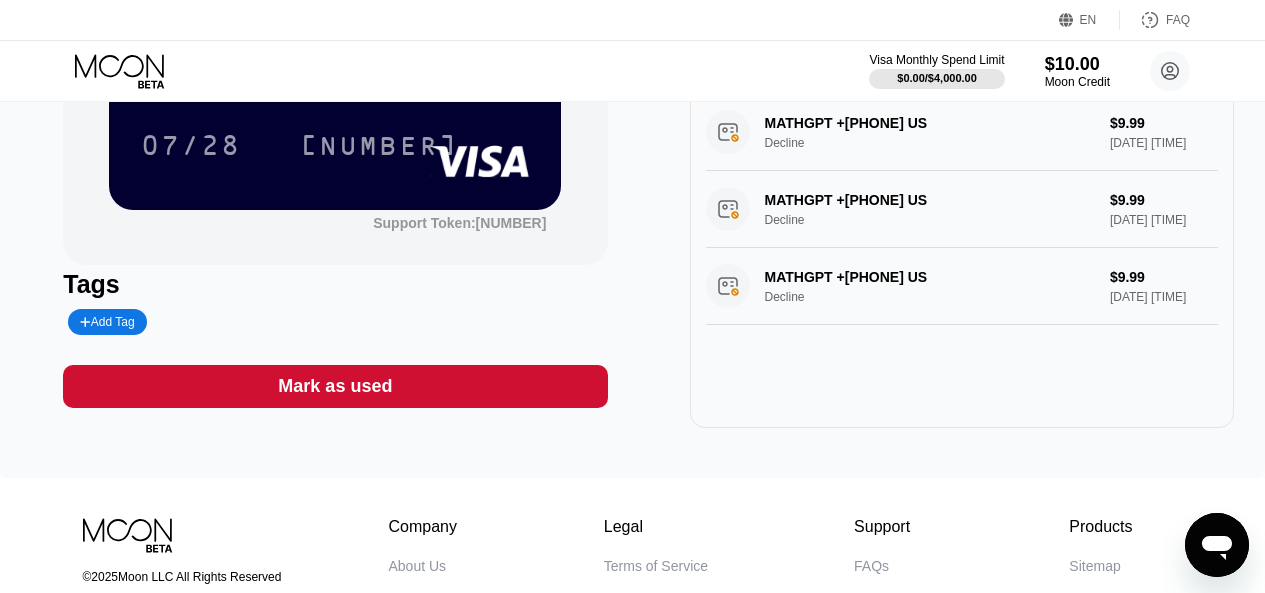 scroll, scrollTop: 277, scrollLeft: 0, axis: vertical 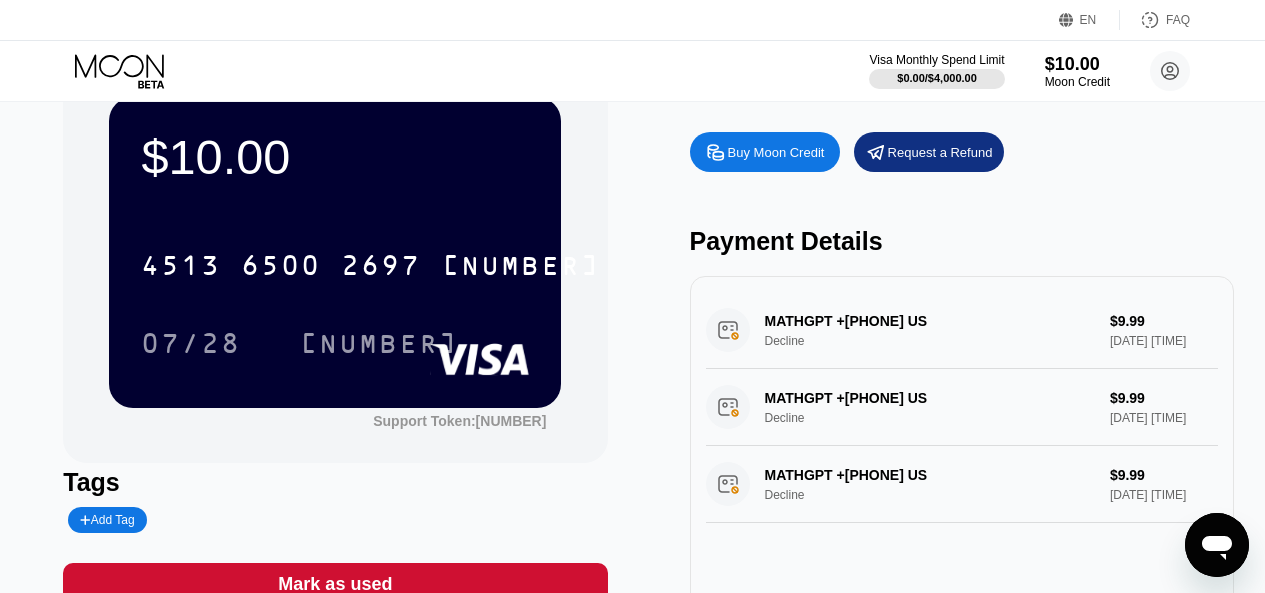 click on "MATHGPT                  +17144764242 US Decline $9.99 Aug 03, 2025 11:30 PM" at bounding box center [962, 330] 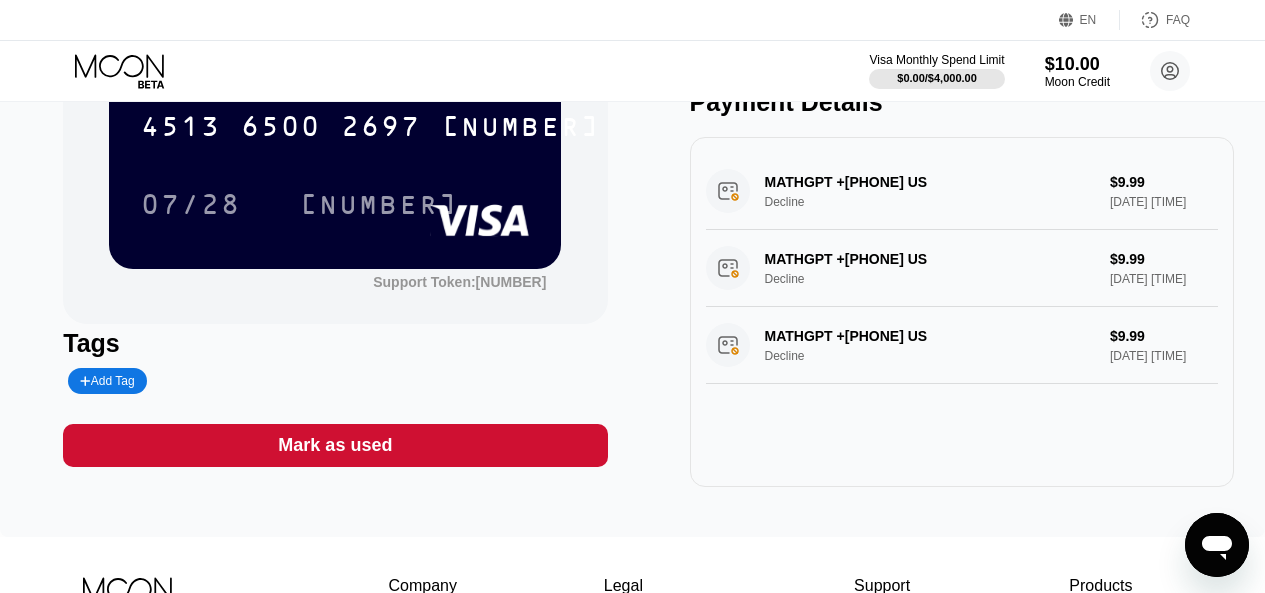 scroll, scrollTop: 213, scrollLeft: 0, axis: vertical 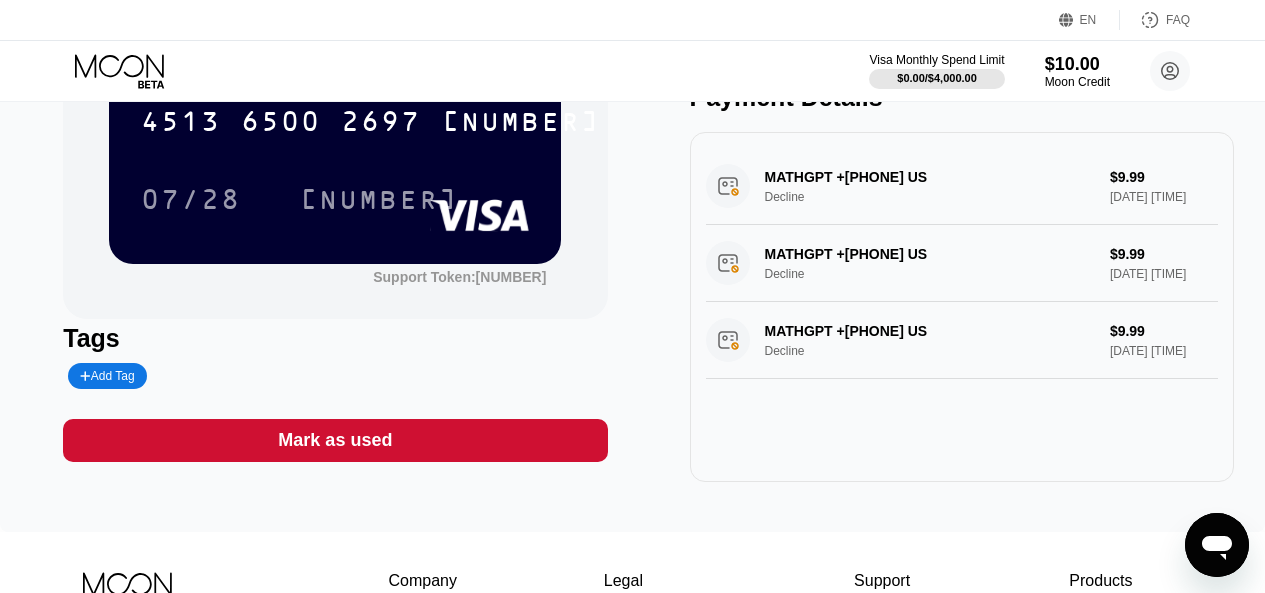 click on "MATHGPT                  +17144764242 US Decline $9.99 Aug 03, 2025 11:28 PM" at bounding box center [962, 340] 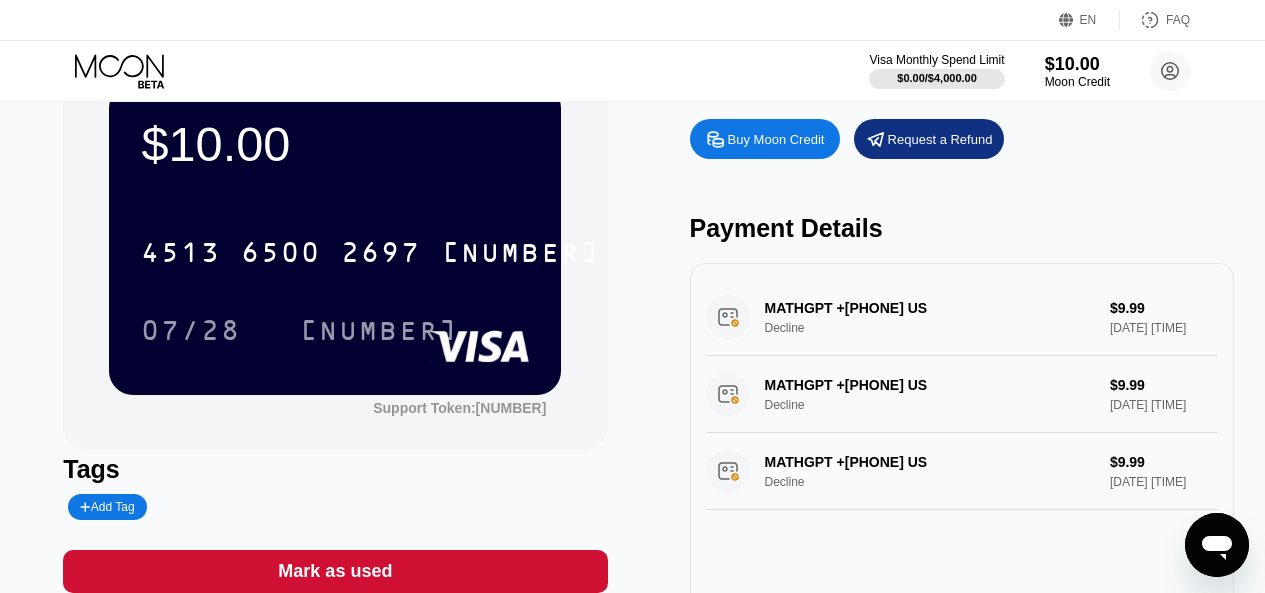 scroll, scrollTop: 81, scrollLeft: 0, axis: vertical 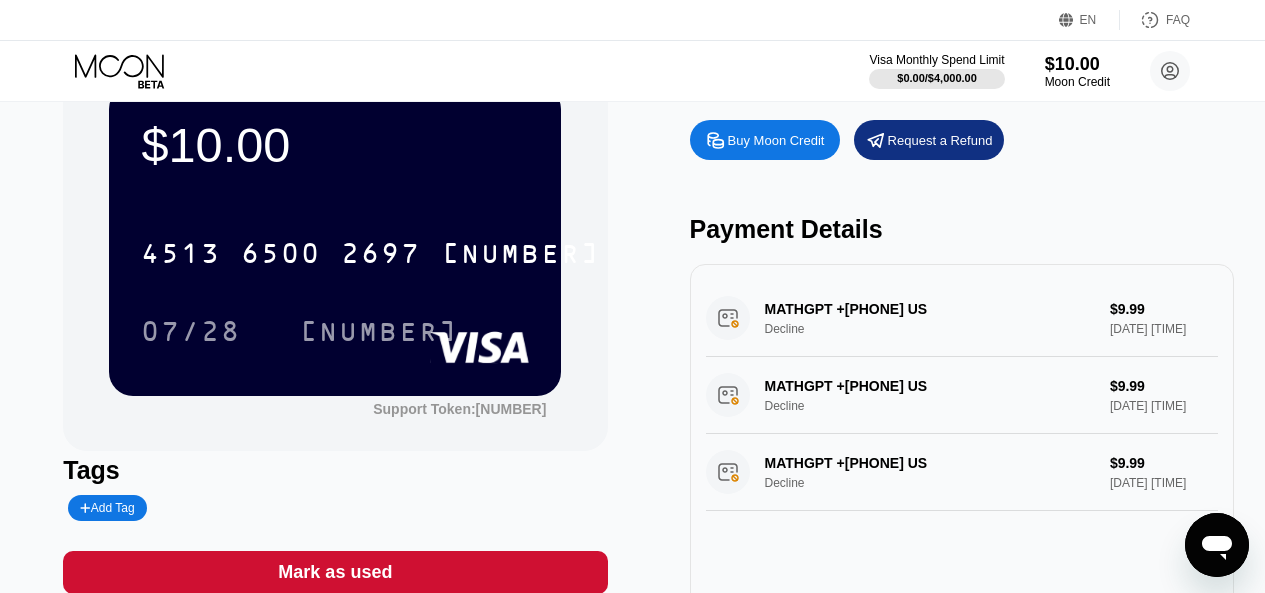 drag, startPoint x: 781, startPoint y: 351, endPoint x: 882, endPoint y: 356, distance: 101.12369 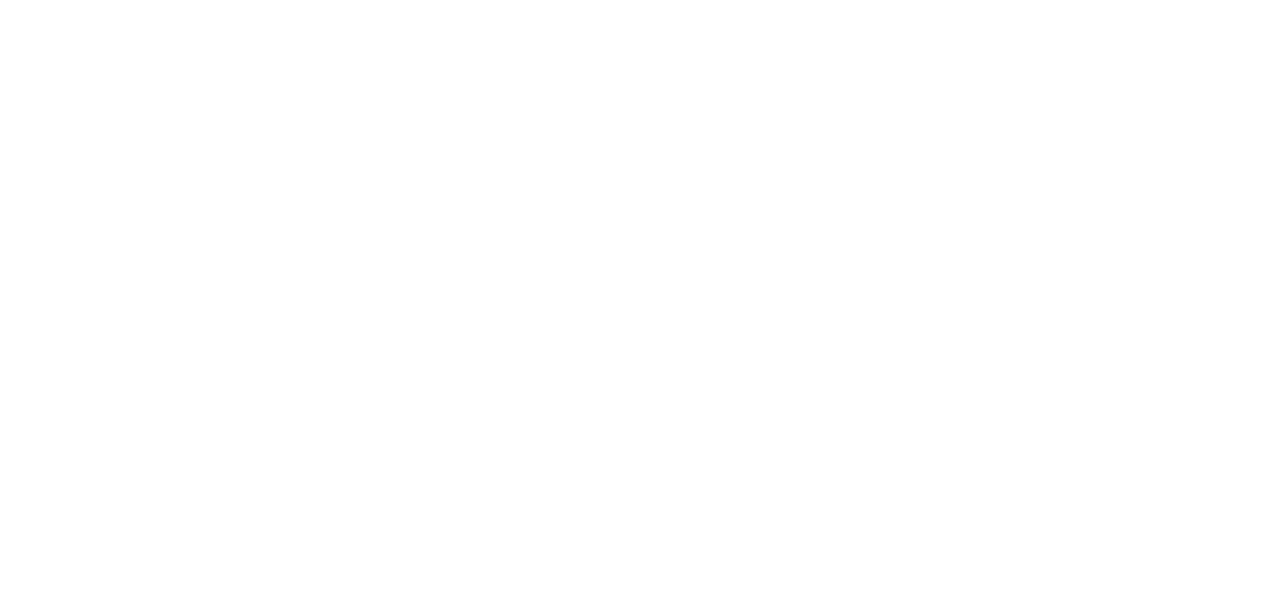 scroll, scrollTop: 0, scrollLeft: 0, axis: both 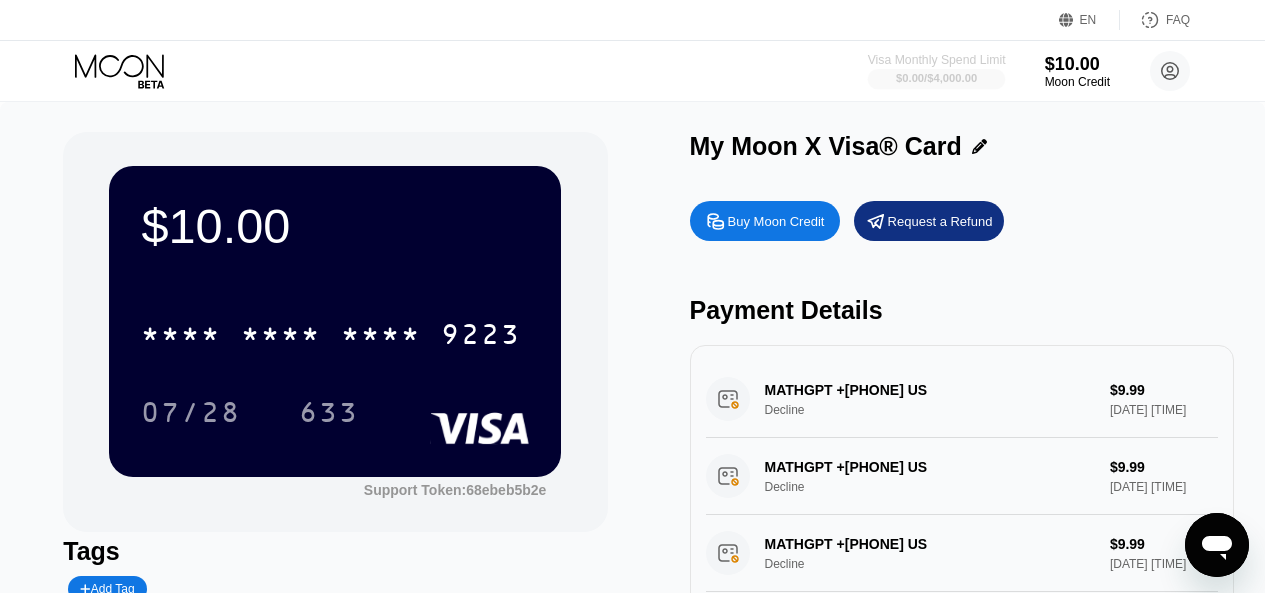 click on "Visa Monthly Spend Limit" at bounding box center (937, 60) 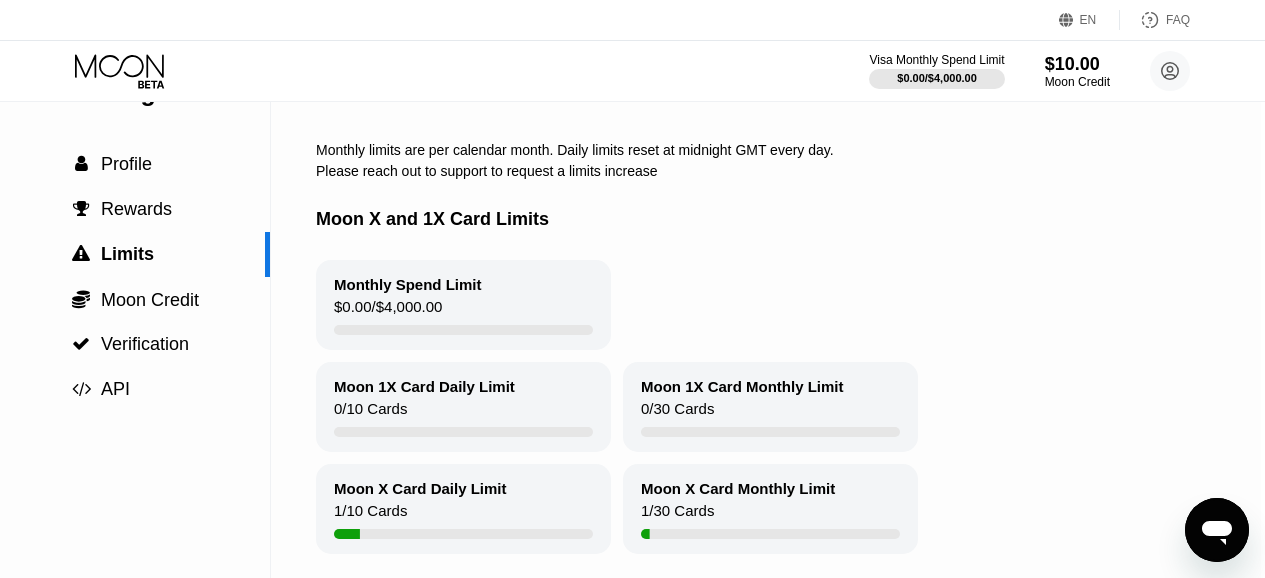 scroll, scrollTop: 61, scrollLeft: 4, axis: both 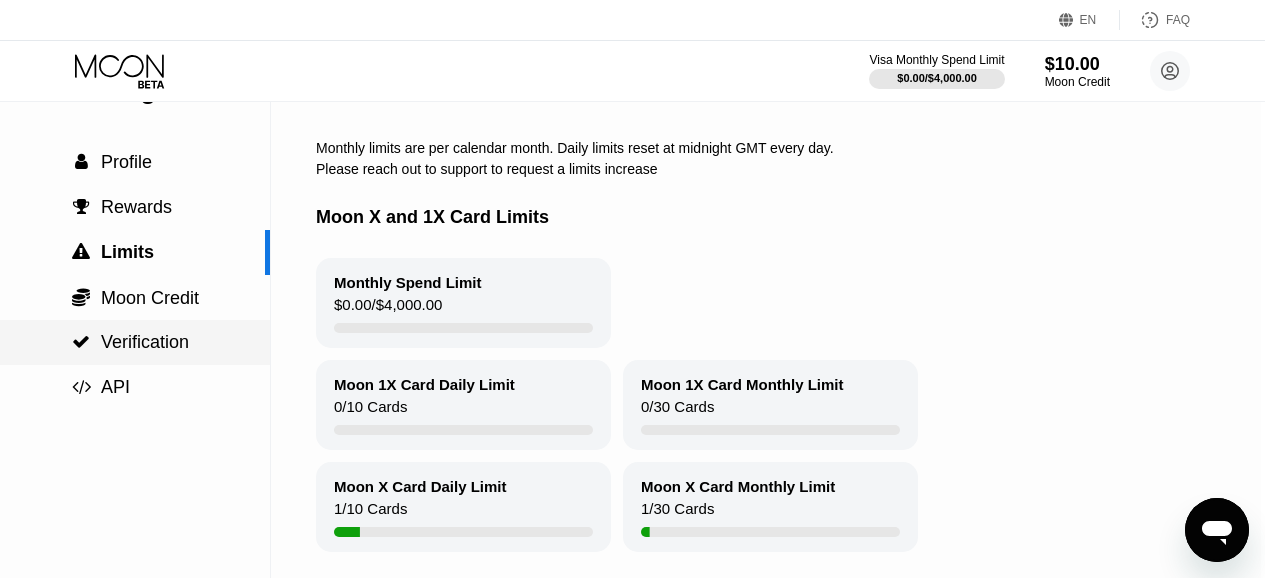 click on "Verification" at bounding box center (145, 342) 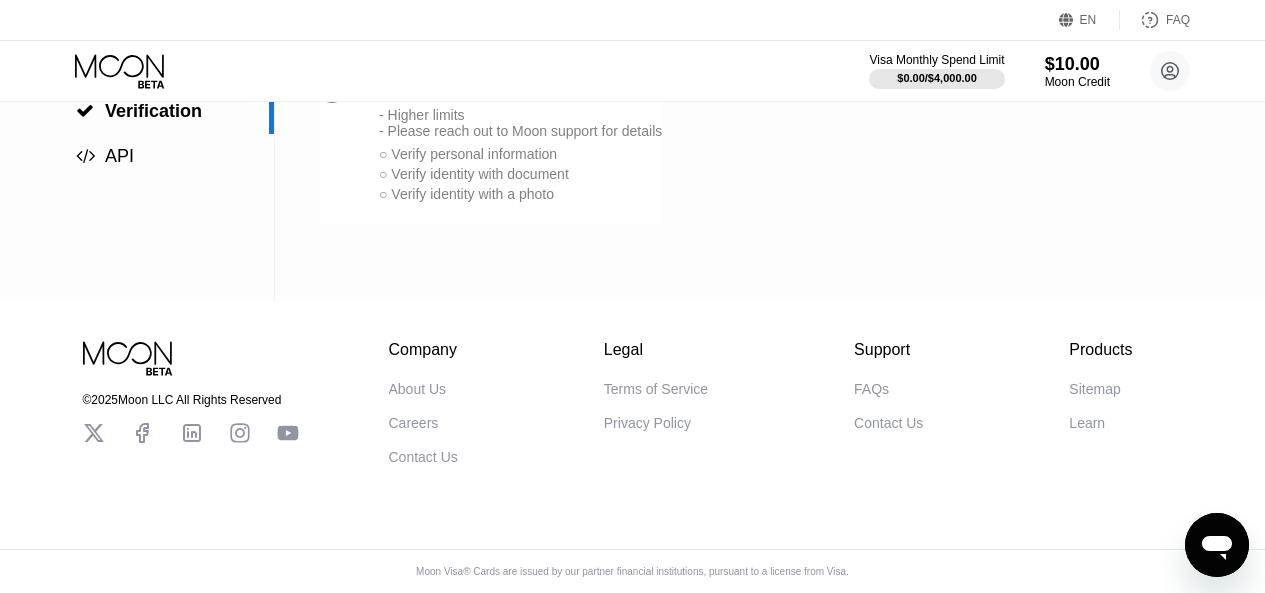 scroll, scrollTop: 0, scrollLeft: 0, axis: both 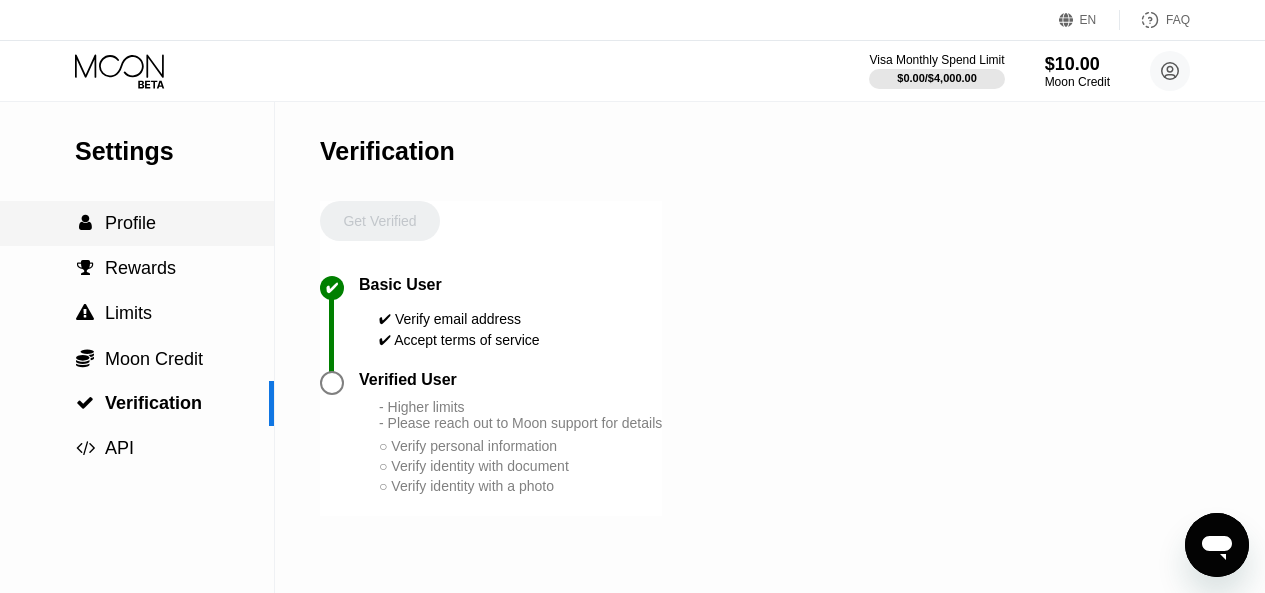 click on " Profile" at bounding box center [137, 223] 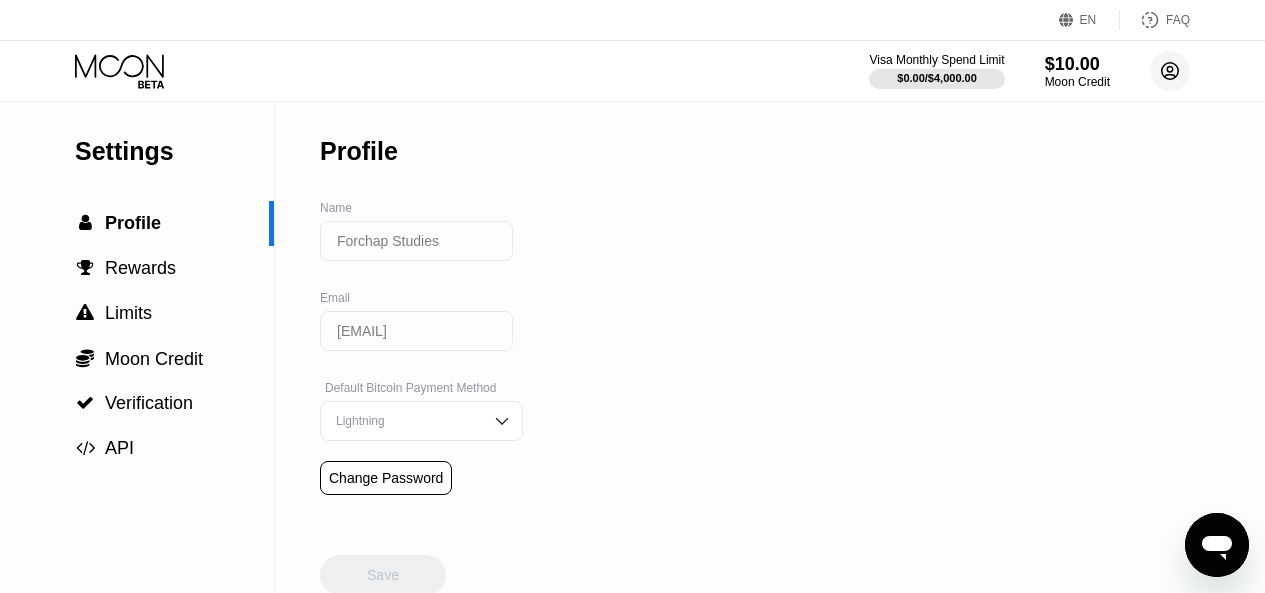click 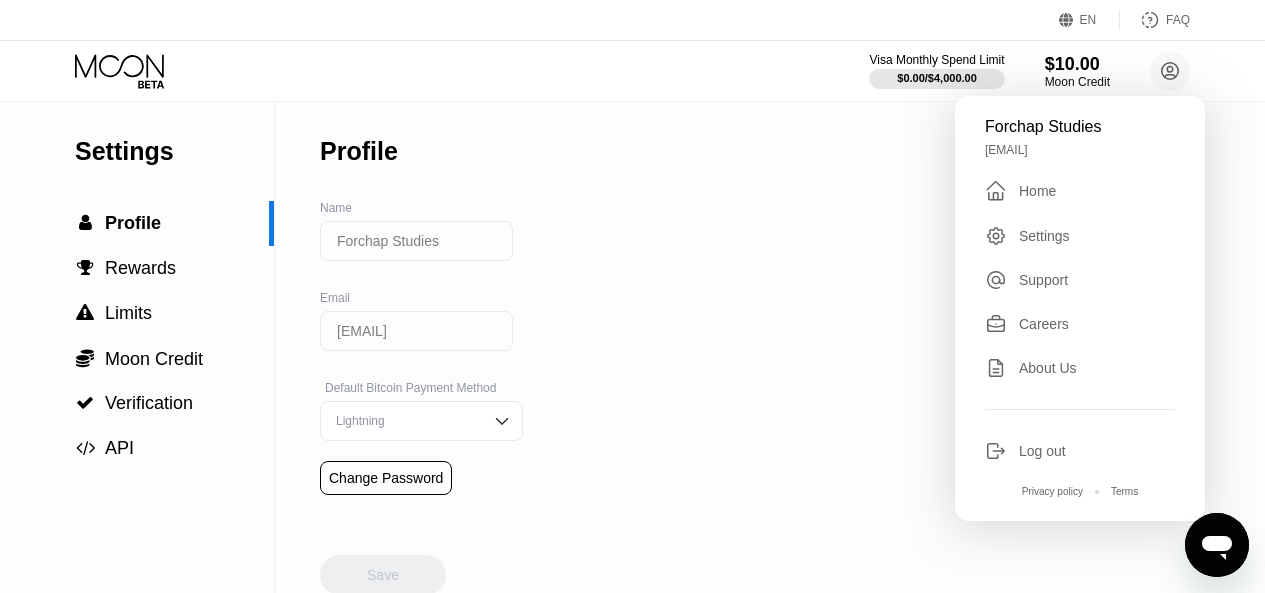 click on "Home" at bounding box center (1037, 191) 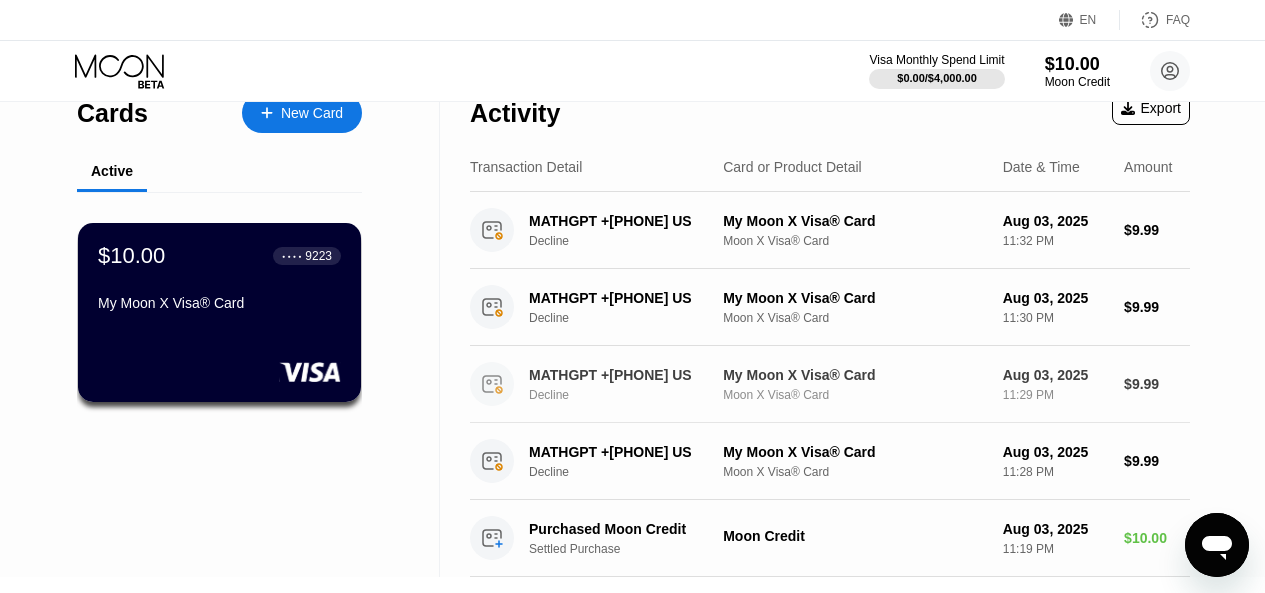 scroll, scrollTop: 16, scrollLeft: 0, axis: vertical 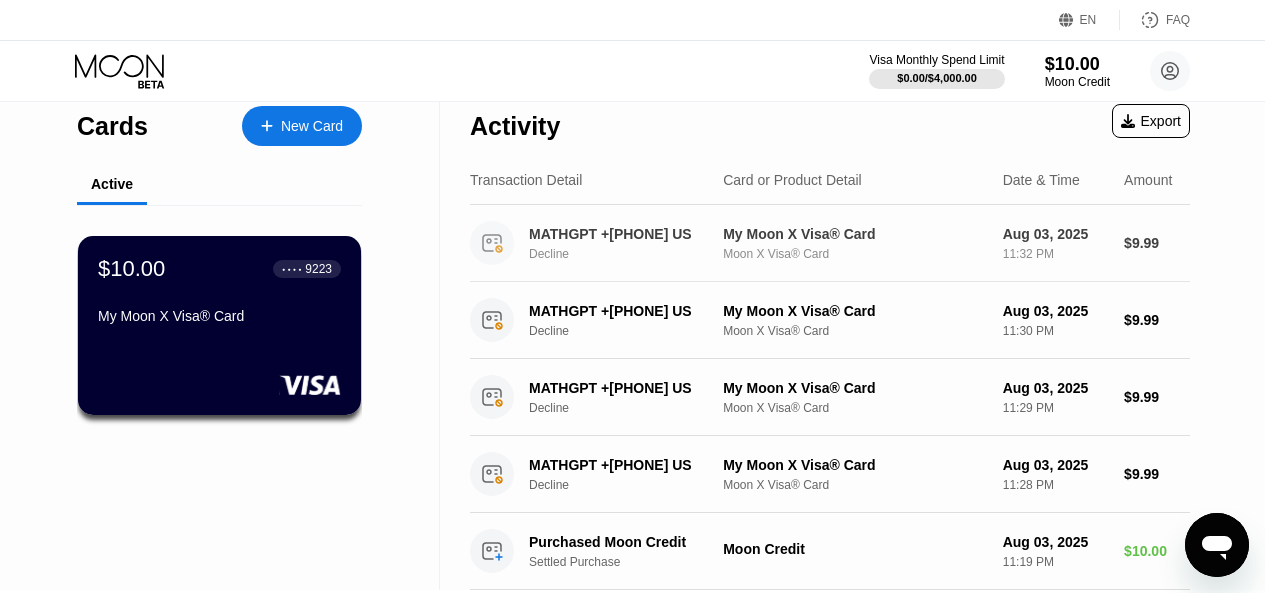 click on "11:32 PM" at bounding box center [1055, 254] 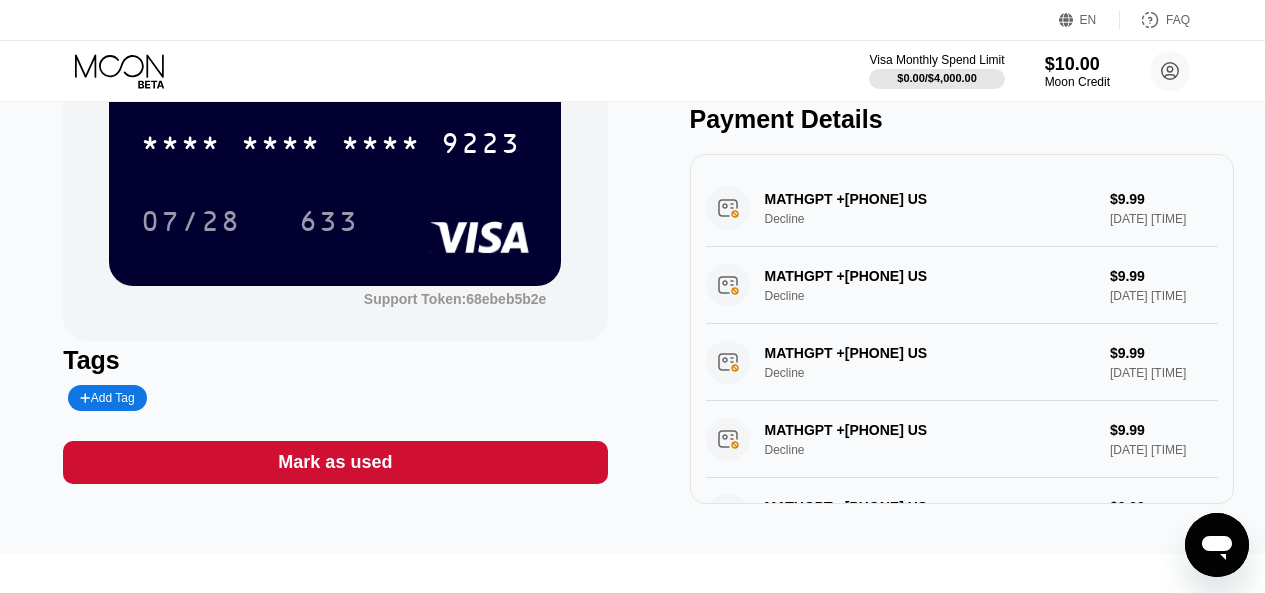 scroll, scrollTop: 194, scrollLeft: 0, axis: vertical 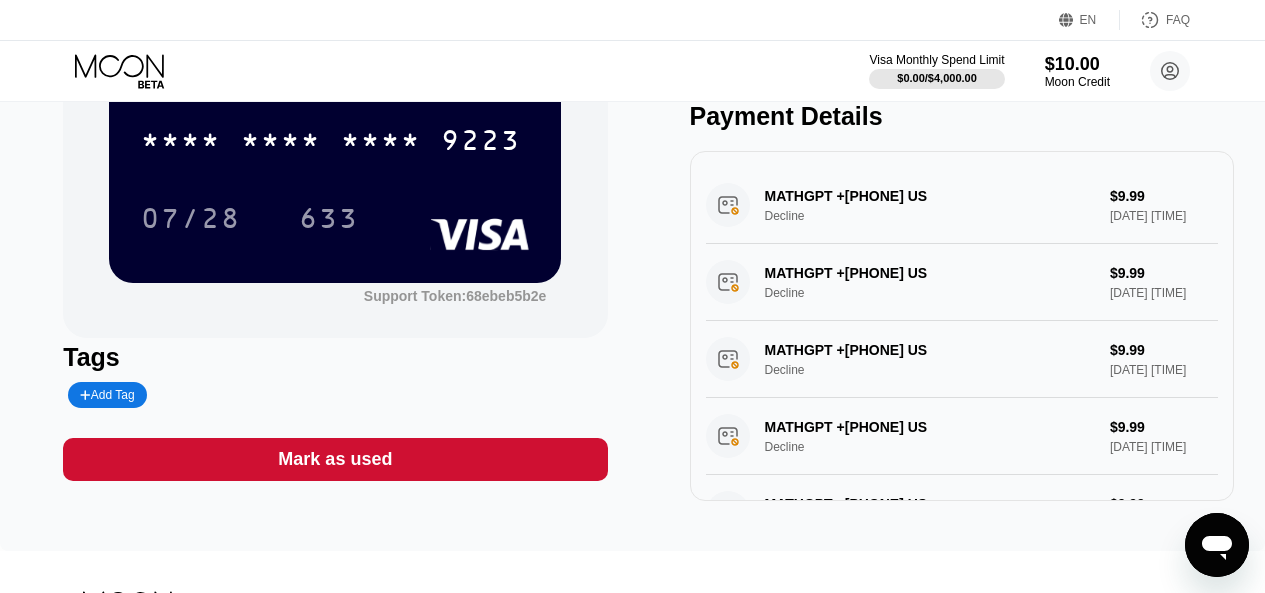 click on "MATHGPT                  +17144764242 US Decline $9.99 Aug 03, 2025 11:34 PM" at bounding box center (962, 205) 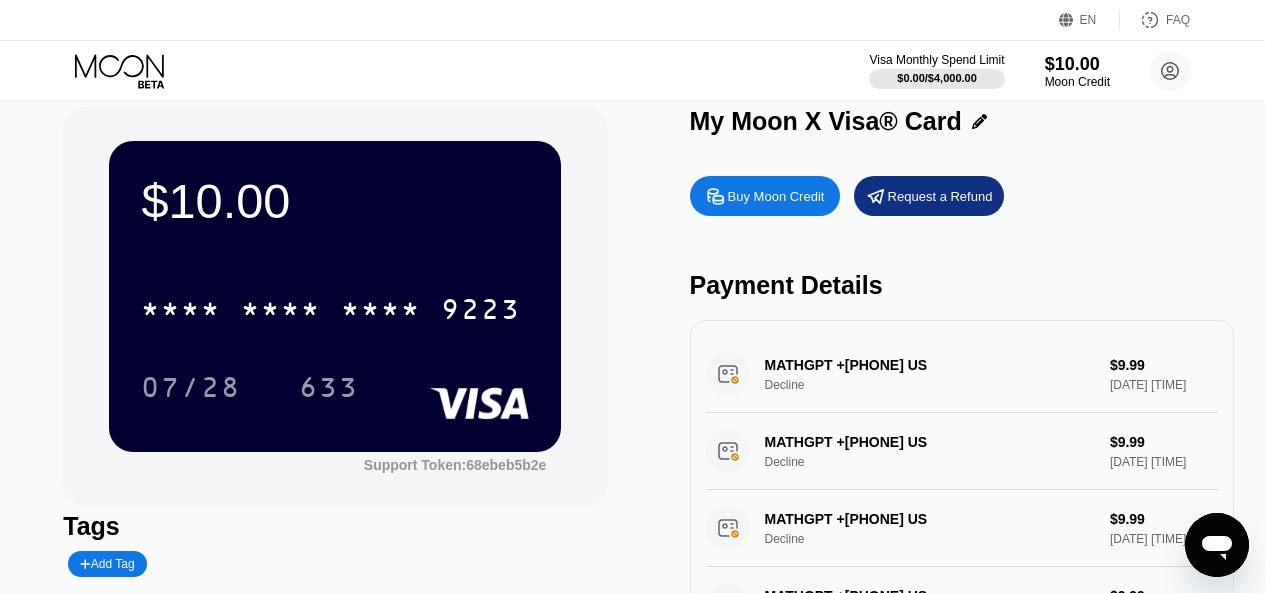 scroll, scrollTop: 24, scrollLeft: 0, axis: vertical 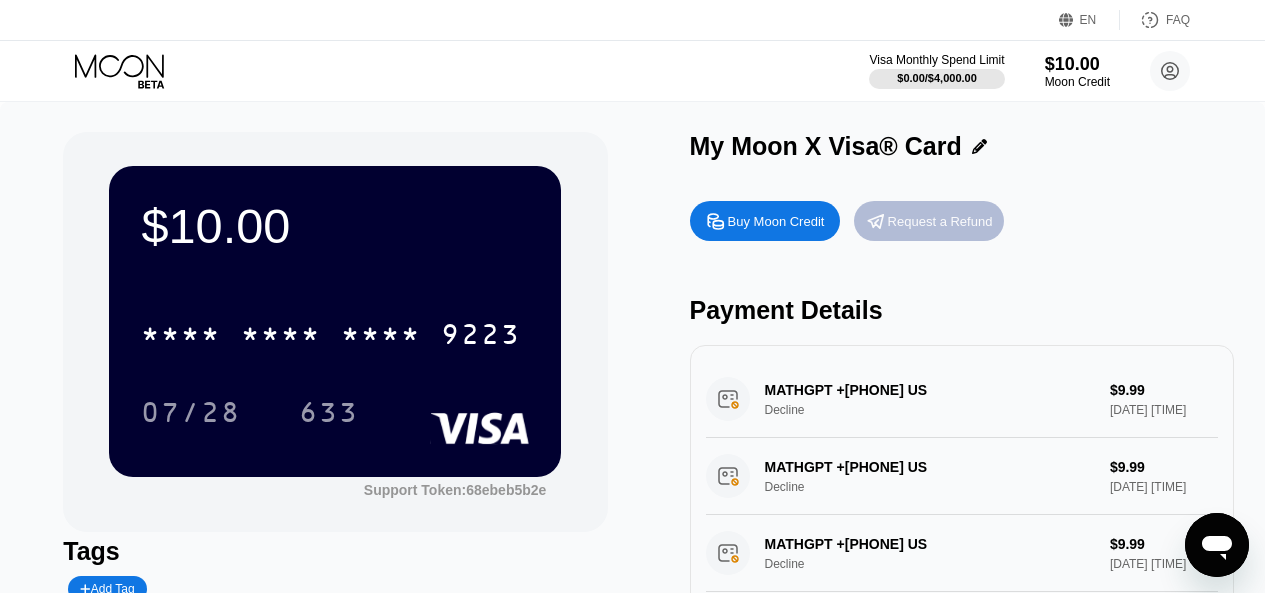 click on "Request a Refund" at bounding box center [940, 221] 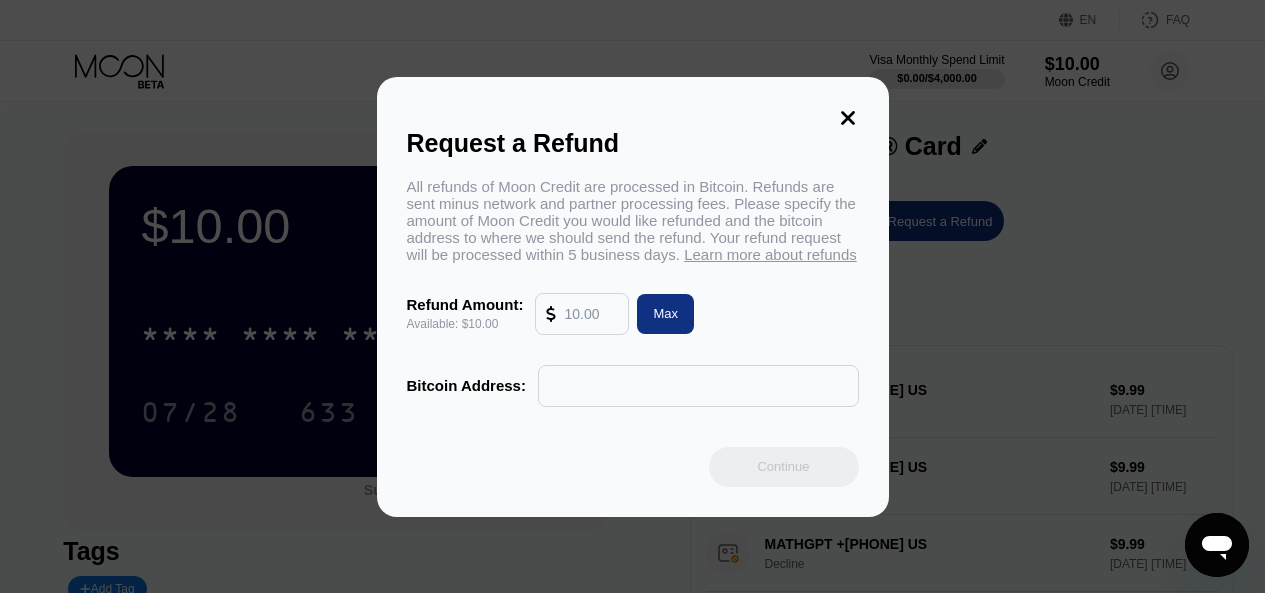 click at bounding box center (591, 314) 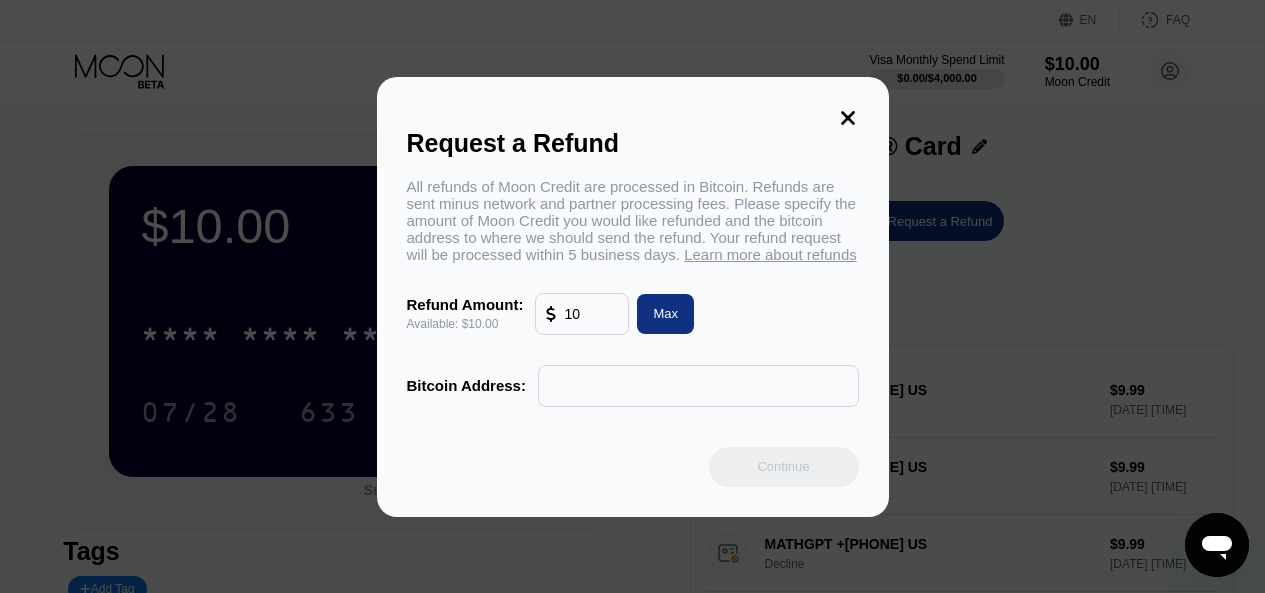 type on "10" 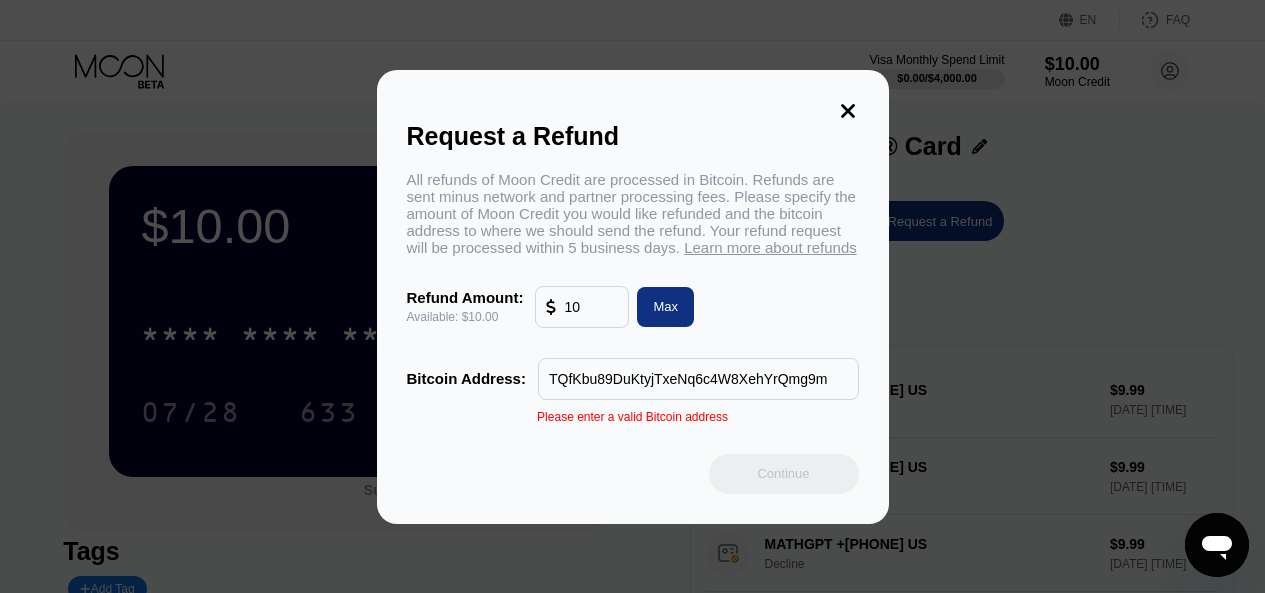 click on "TQfKbu89DuKtyjTxeNq6c4W8XehYrQmg9m" at bounding box center [698, 379] 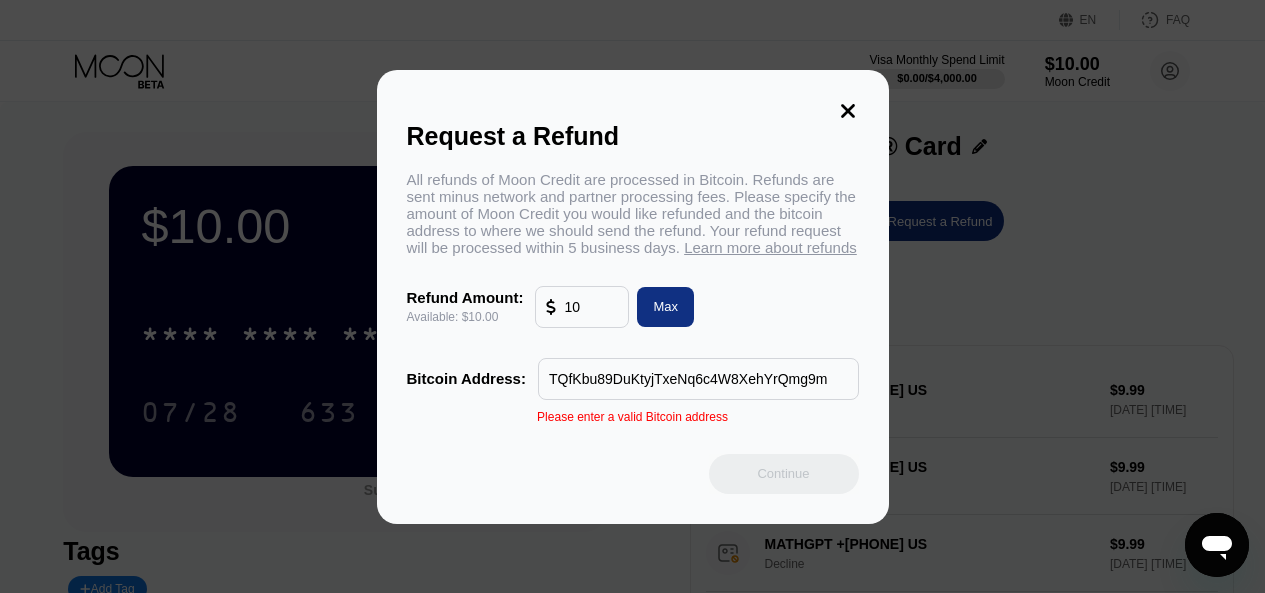 drag, startPoint x: 825, startPoint y: 385, endPoint x: 454, endPoint y: 412, distance: 371.98117 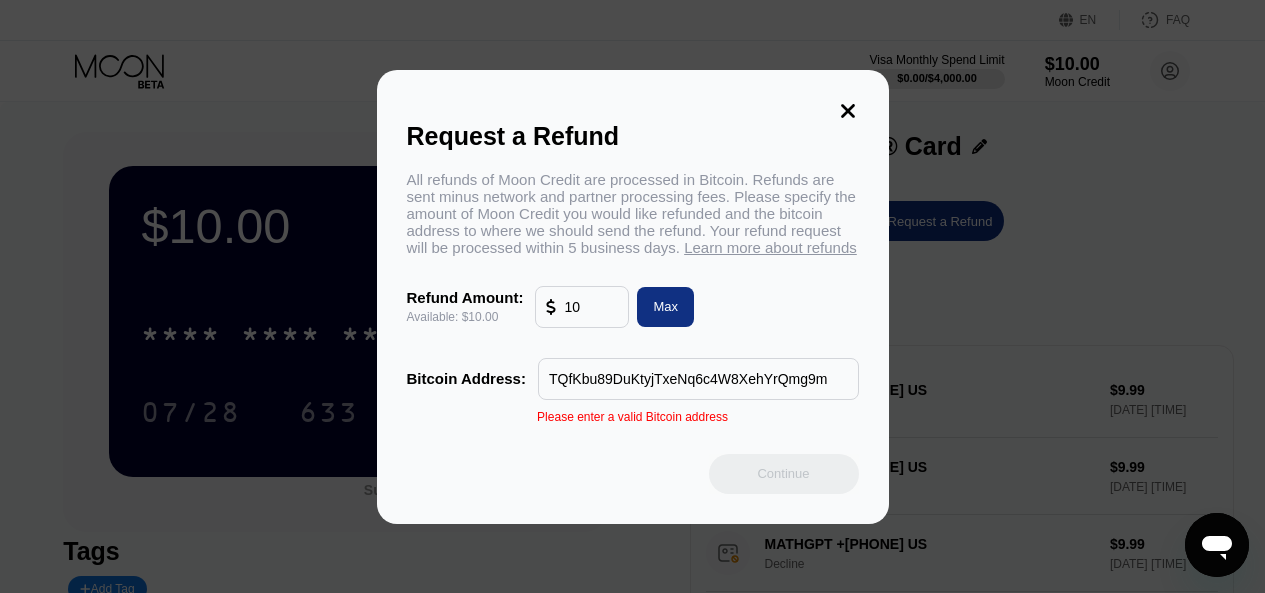 drag, startPoint x: 454, startPoint y: 412, endPoint x: 829, endPoint y: 384, distance: 376.04388 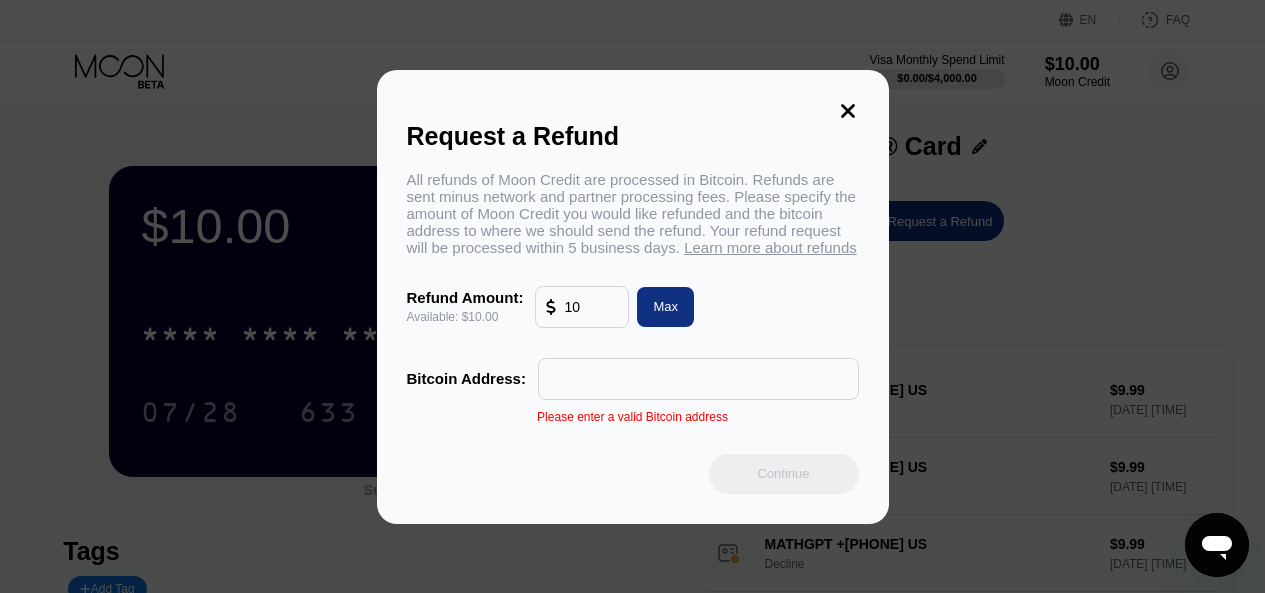 type 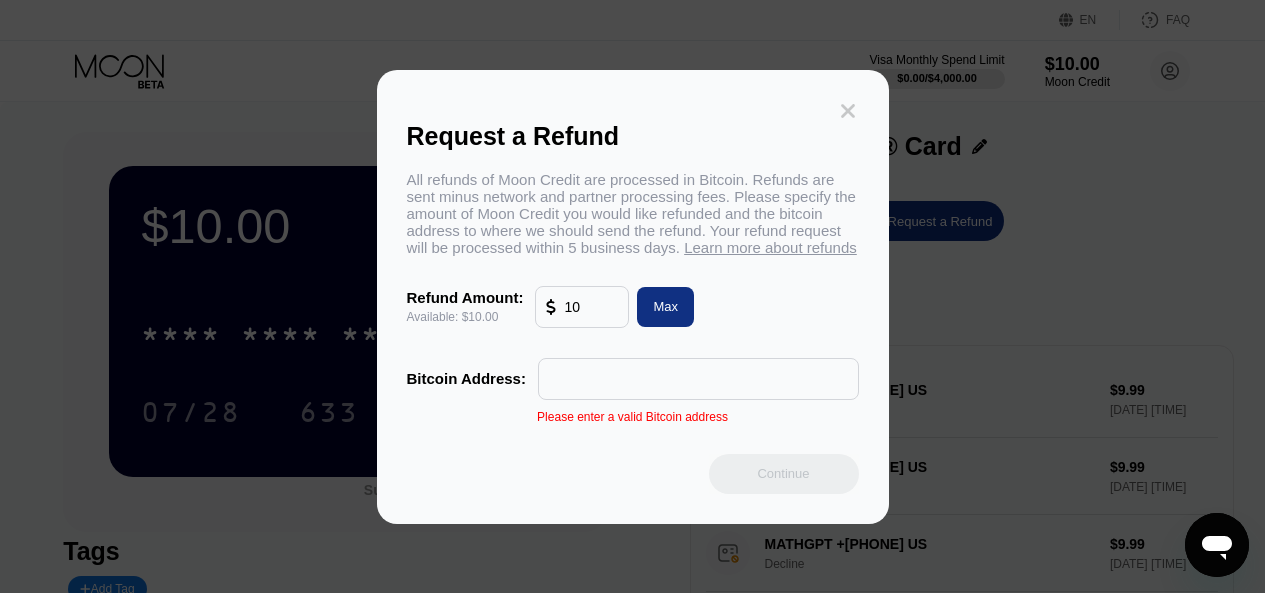 click 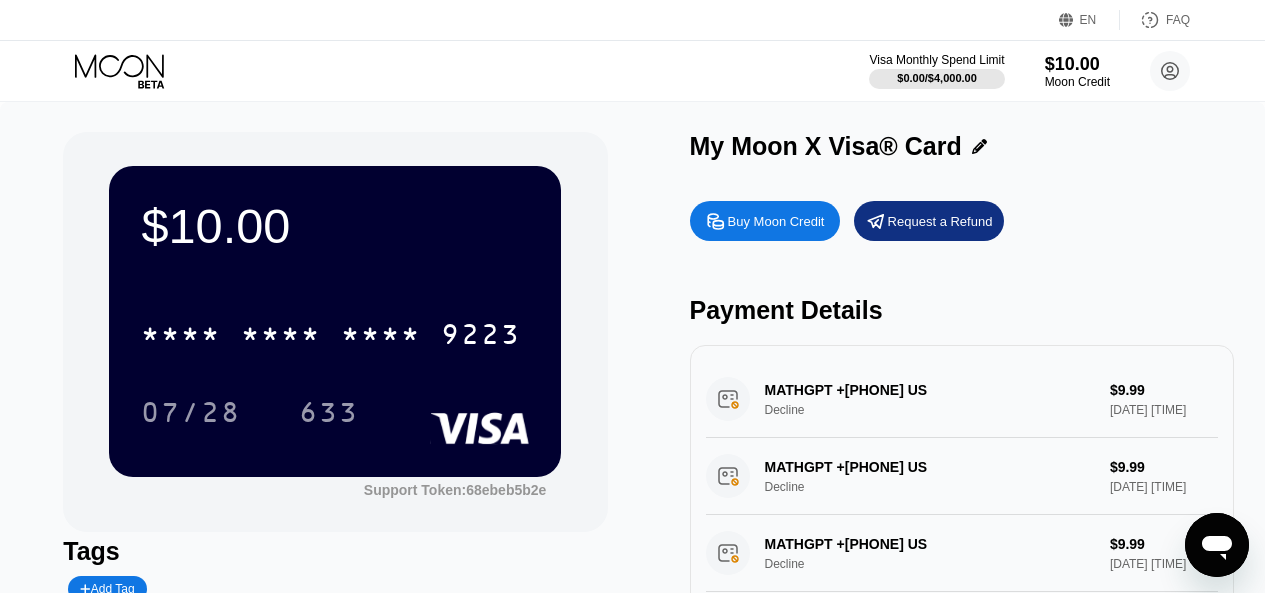 click on "Request a Refund" at bounding box center [940, 221] 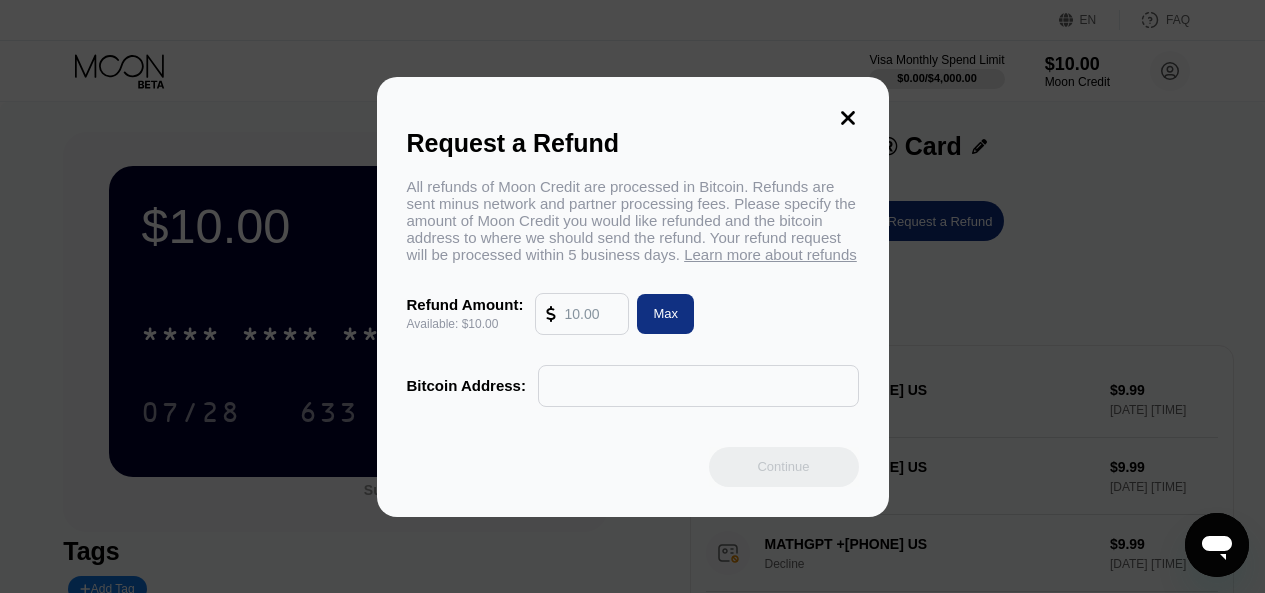 click at bounding box center (591, 314) 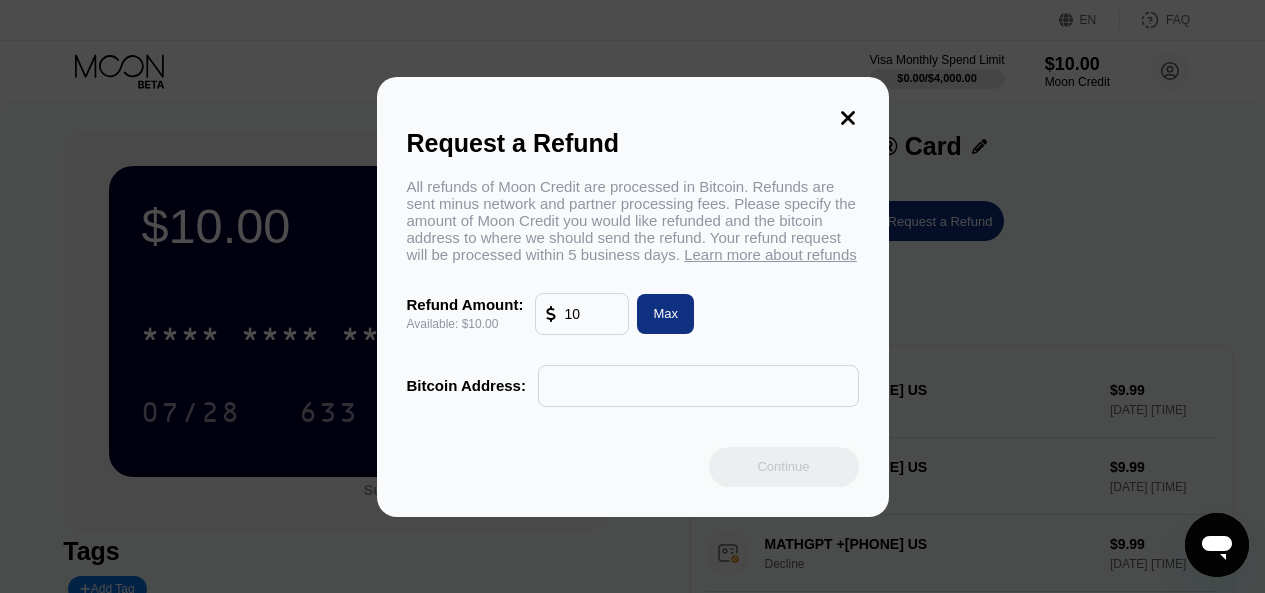 type on "10" 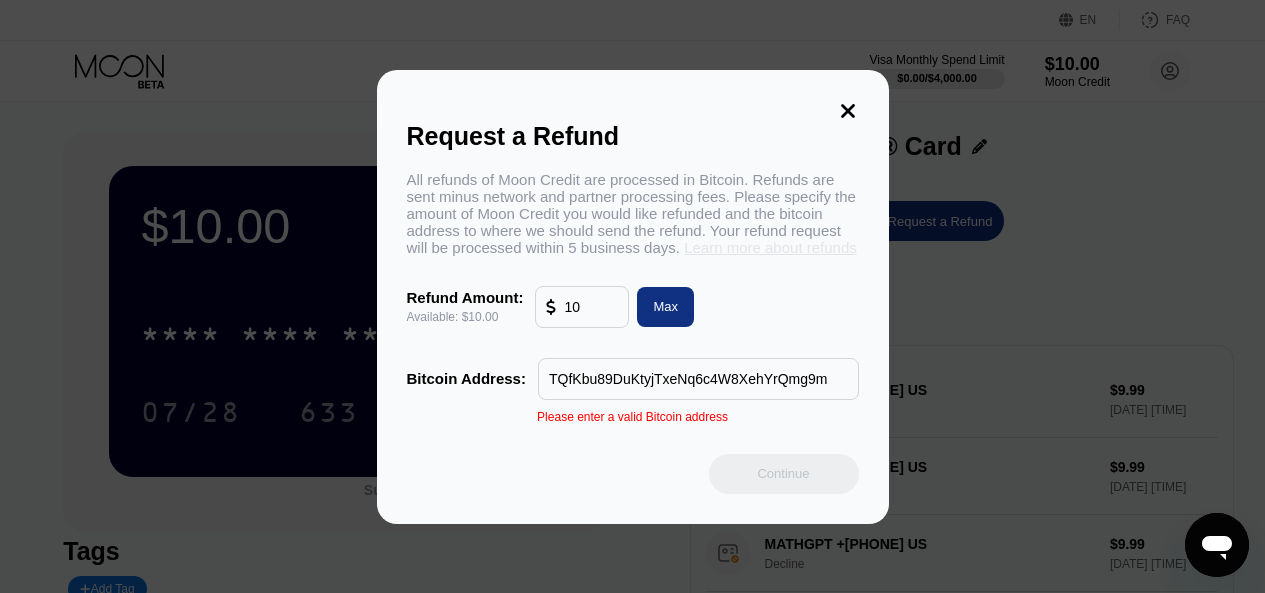 click on "Learn more about refunds" at bounding box center [770, 247] 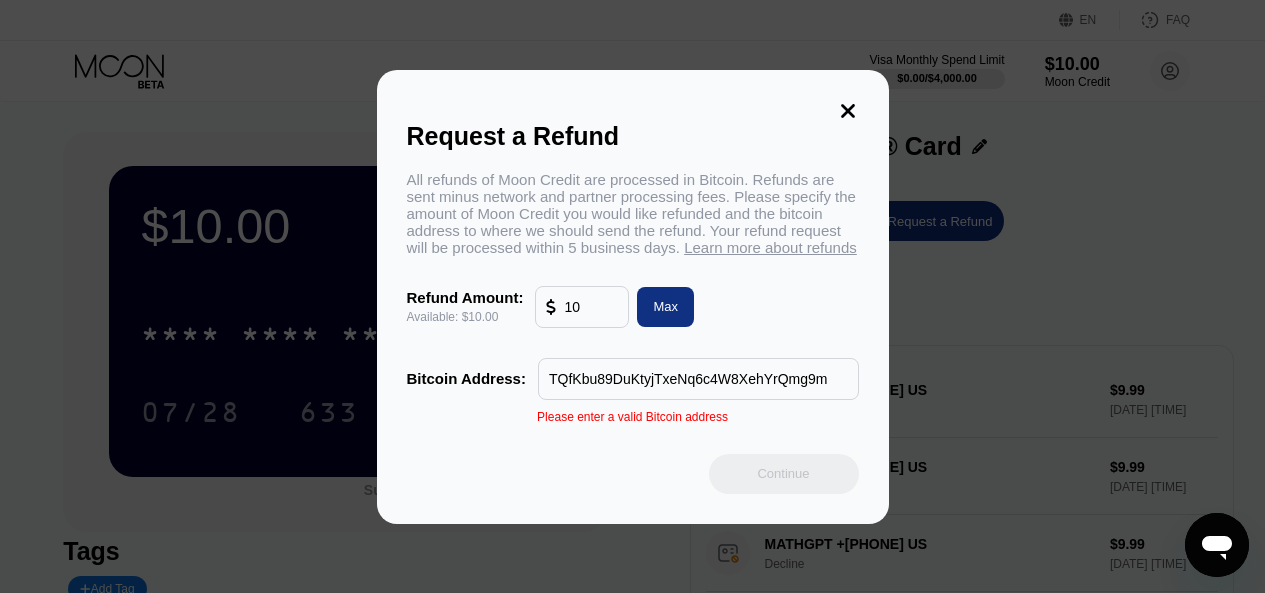 click on "TQfKbu89DuKtyjTxeNq6c4W8XehYrQmg9m" at bounding box center (698, 379) 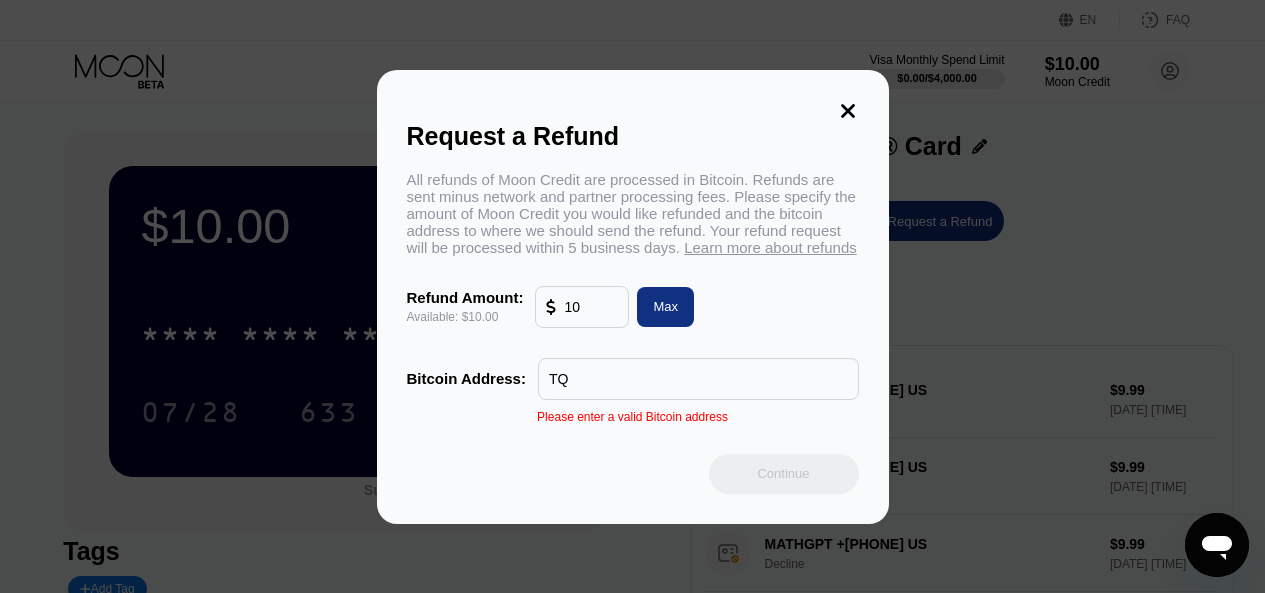type on "T" 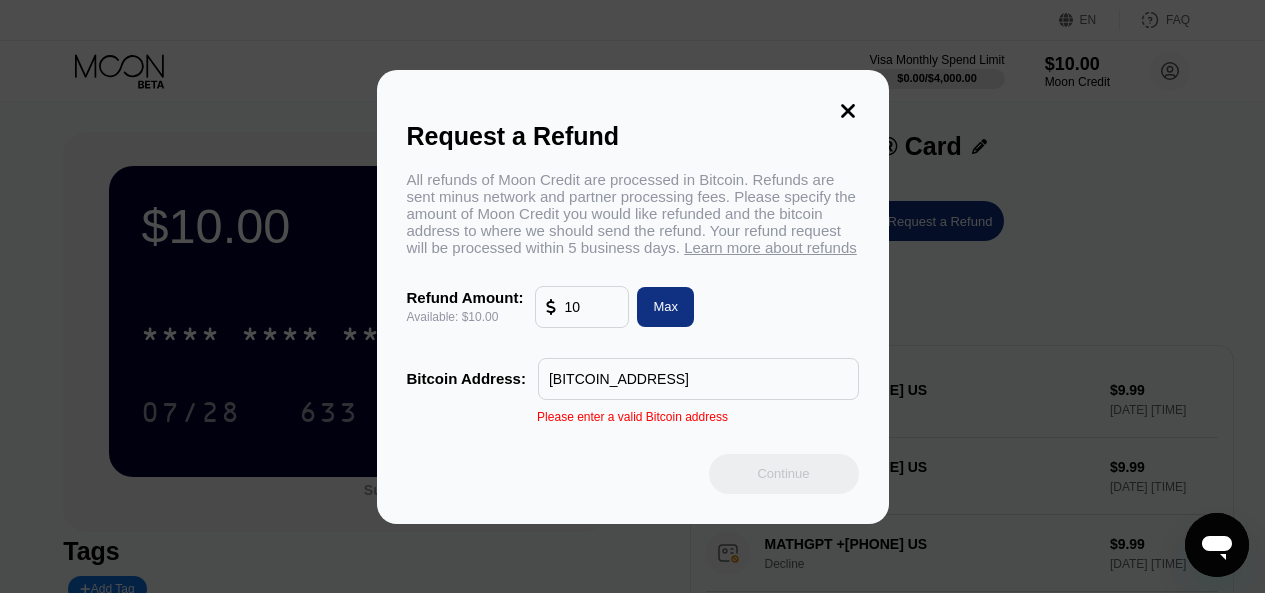 type on "0xf3748a74ea738e1200af184a608eed7419c47ff" 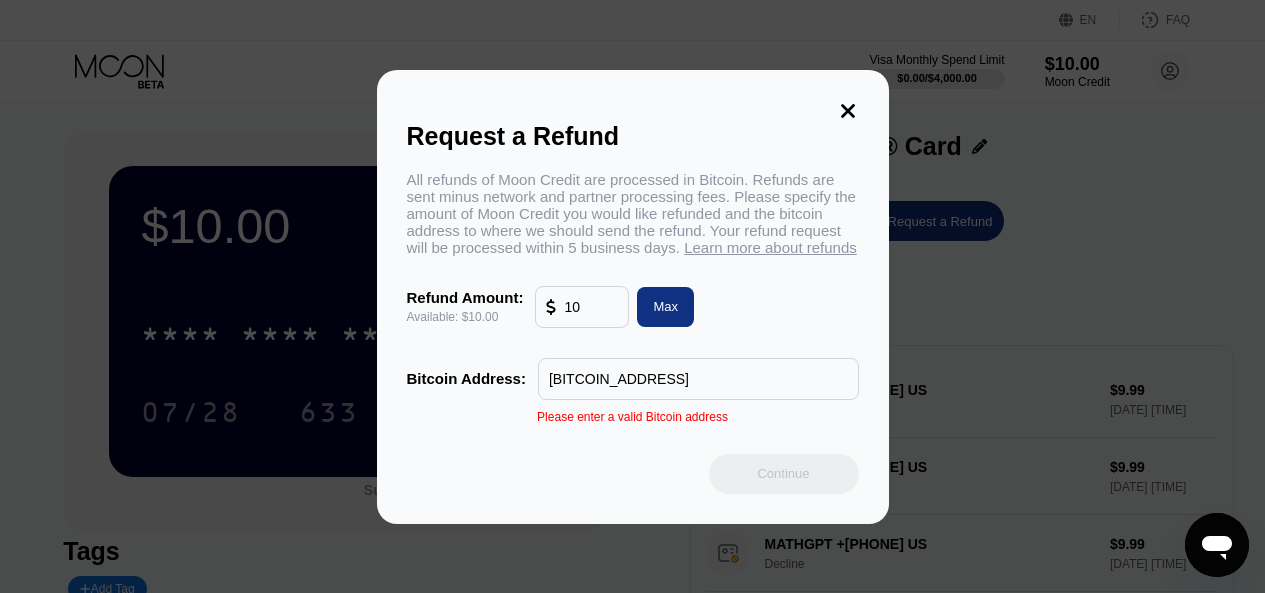 drag, startPoint x: 835, startPoint y: 387, endPoint x: 432, endPoint y: 466, distance: 410.6702 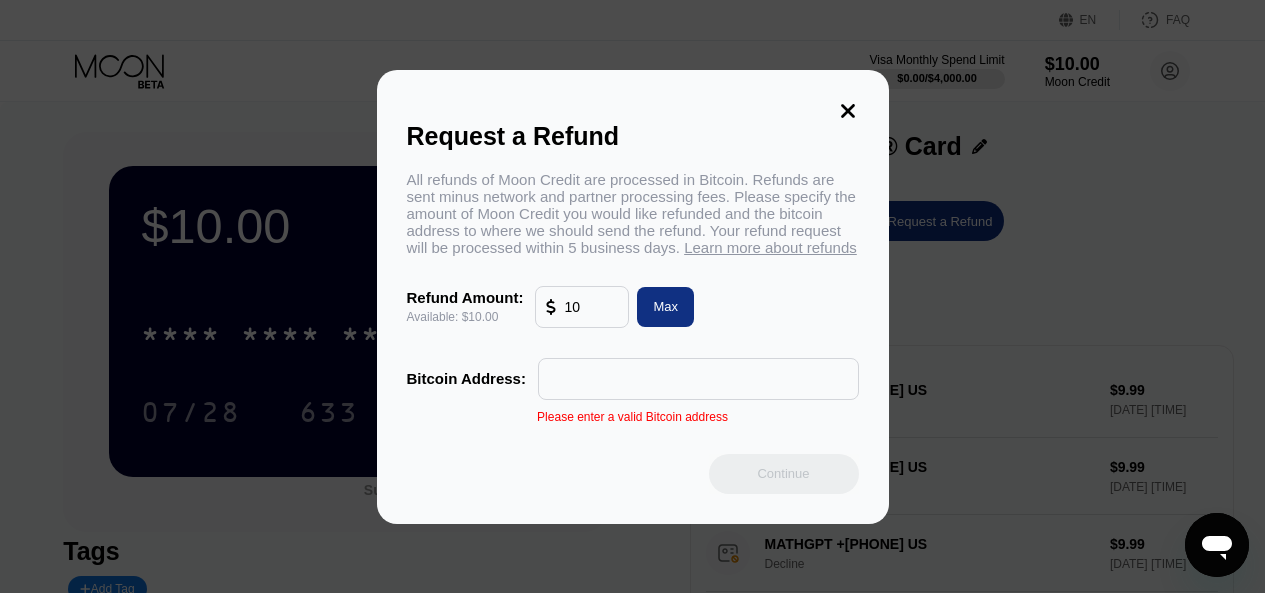 paste on "0xf3748a74ea738e1200af184a608eed7419c47ff" 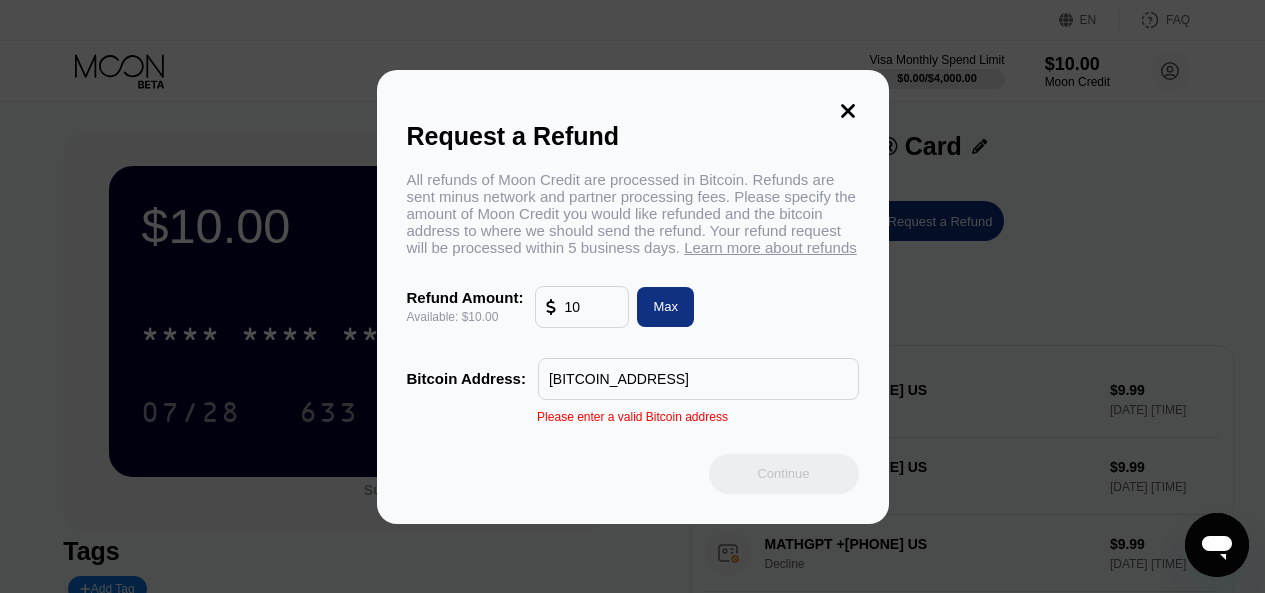 click on "0xf3748a74ea738e1200af184a608eed7419c47ff" at bounding box center (698, 379) 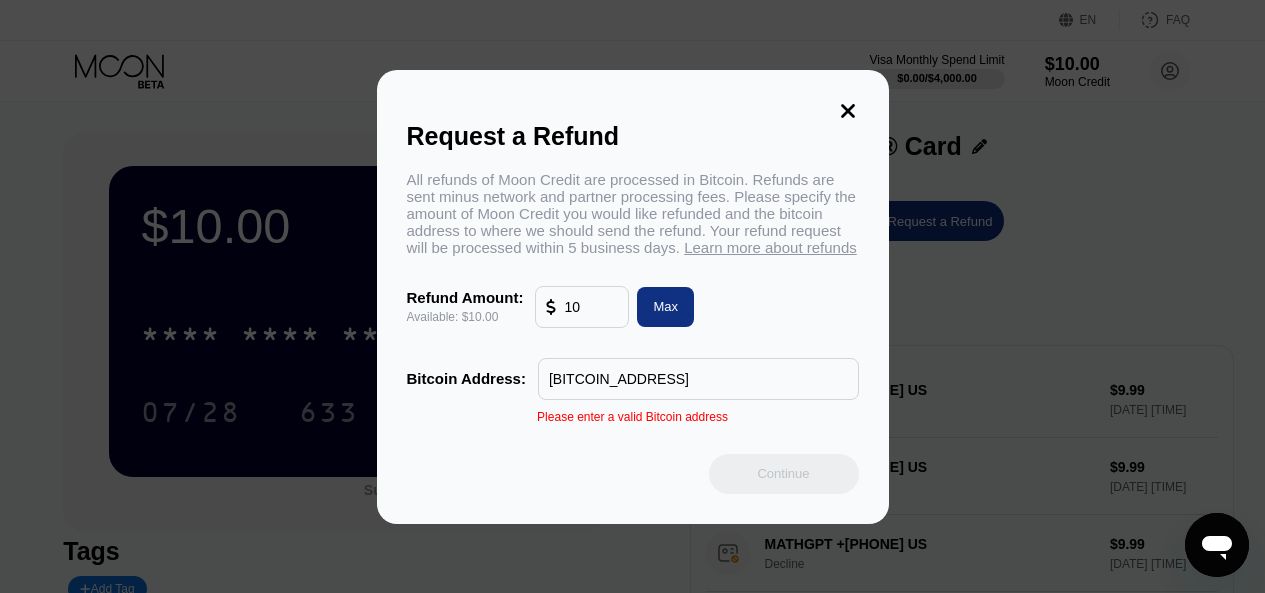 scroll, scrollTop: 0, scrollLeft: 0, axis: both 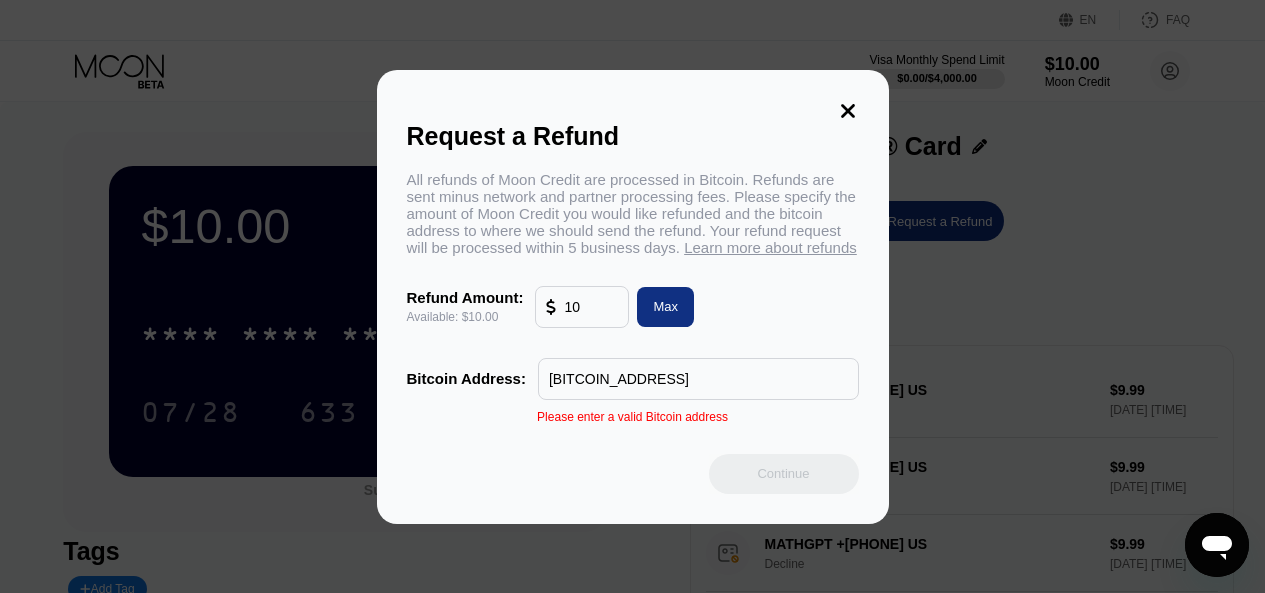 type on "0xf3748a74ea738e1200af184a608eed4d7419c47ff" 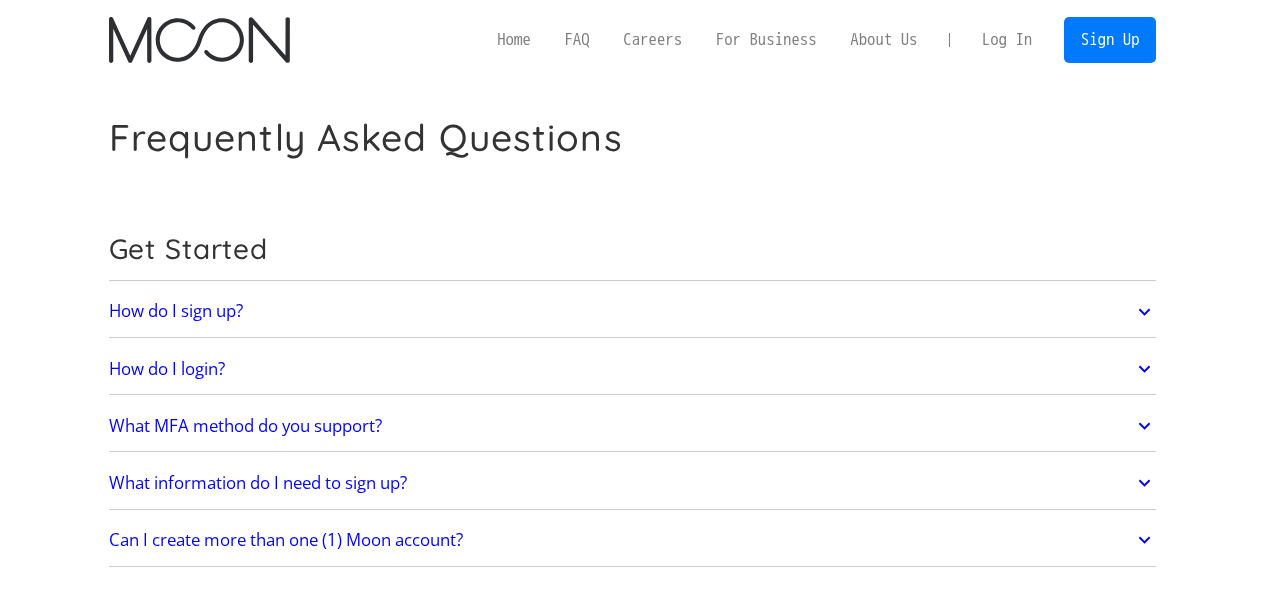 scroll, scrollTop: 0, scrollLeft: 0, axis: both 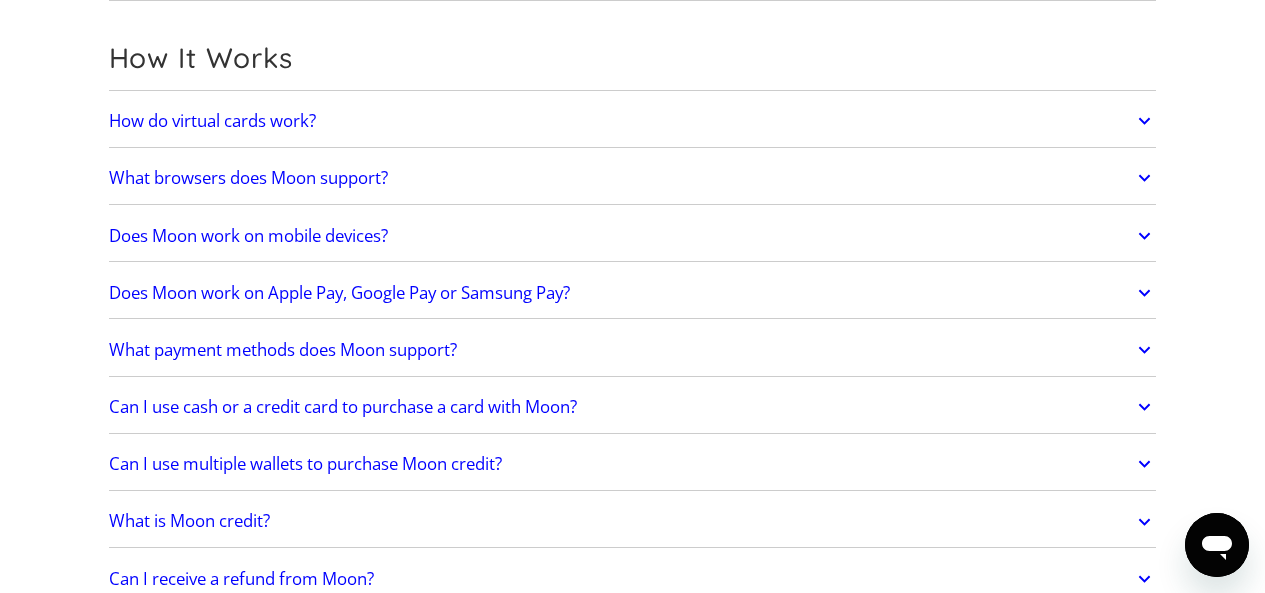 click on "How do virtual cards work?" at bounding box center [212, 121] 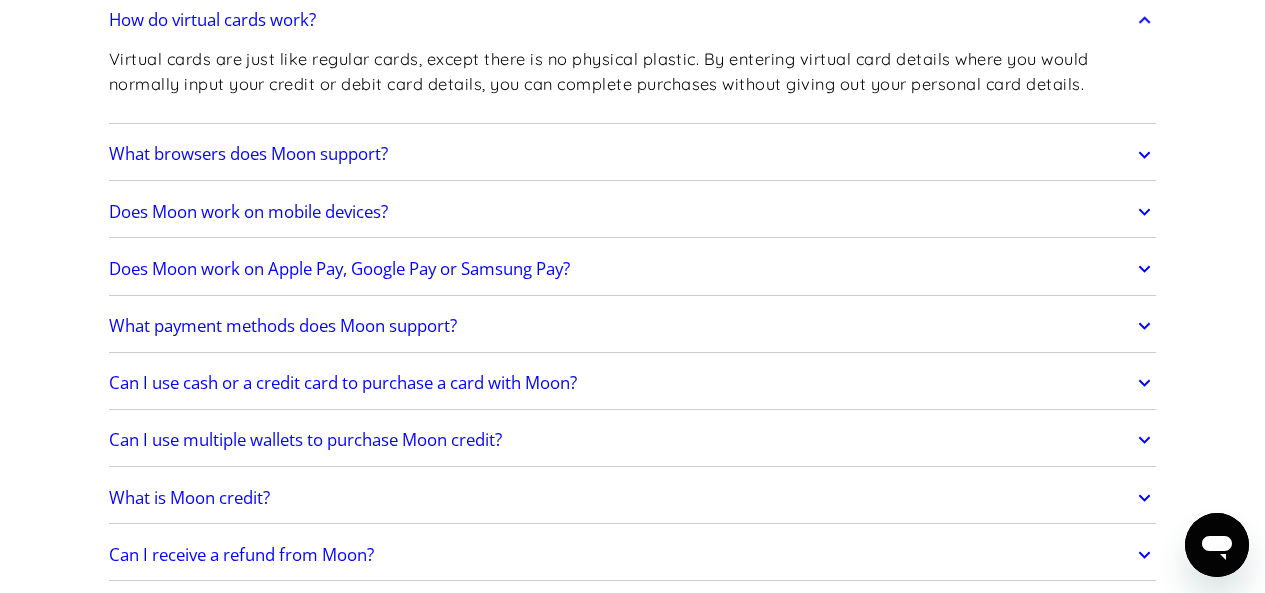 scroll, scrollTop: 670, scrollLeft: 0, axis: vertical 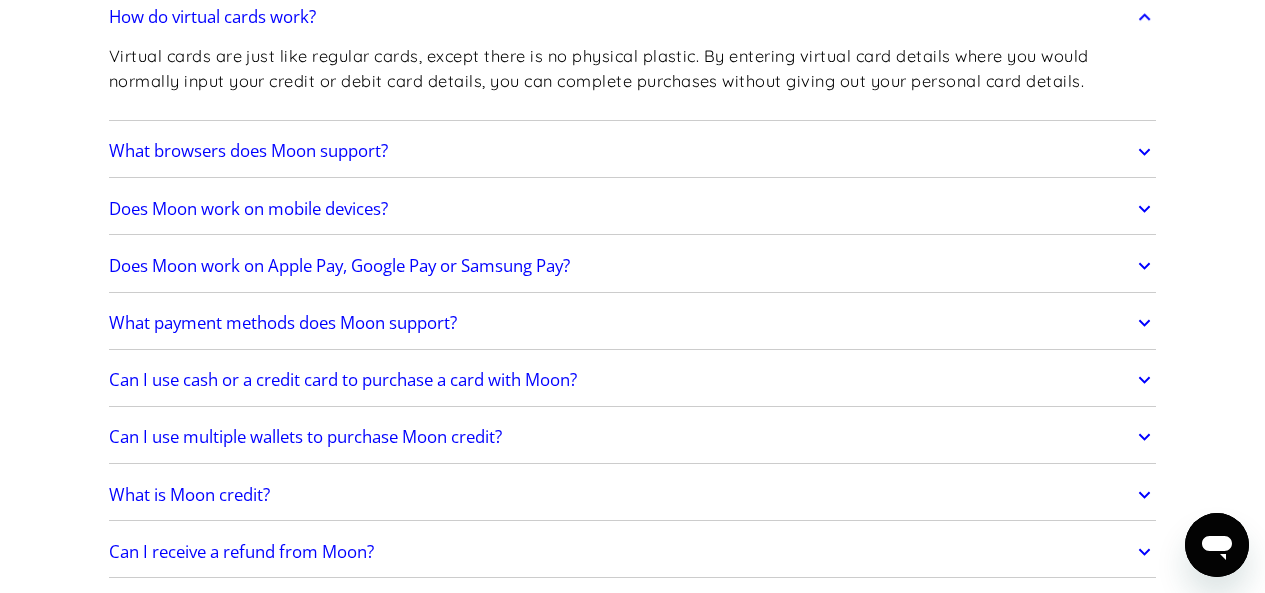 click on "Does Moon work on mobile devices?" at bounding box center (633, 209) 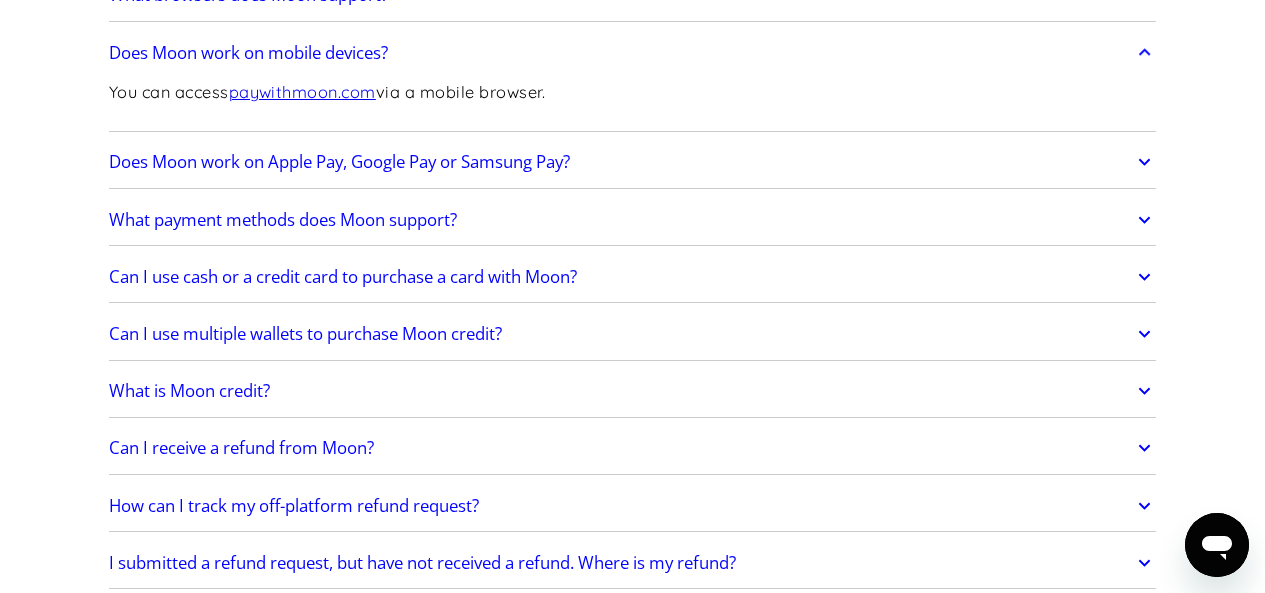 scroll, scrollTop: 827, scrollLeft: 0, axis: vertical 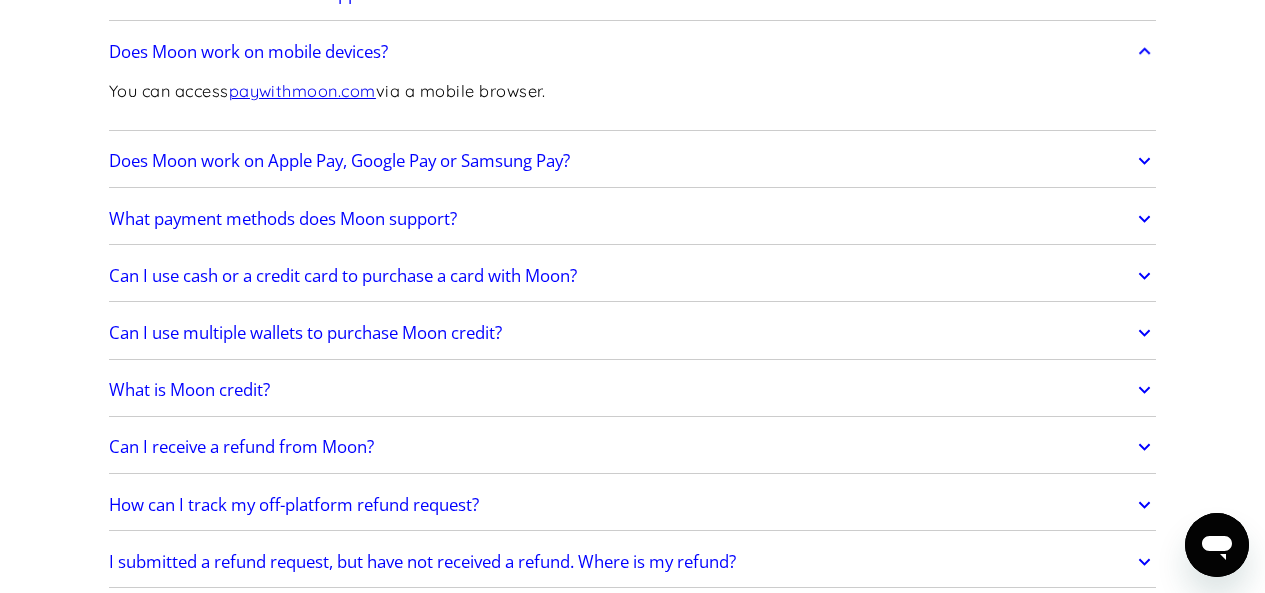 click on "Does Moon work on Apple Pay, Google Pay or Samsung Pay?" at bounding box center [339, 161] 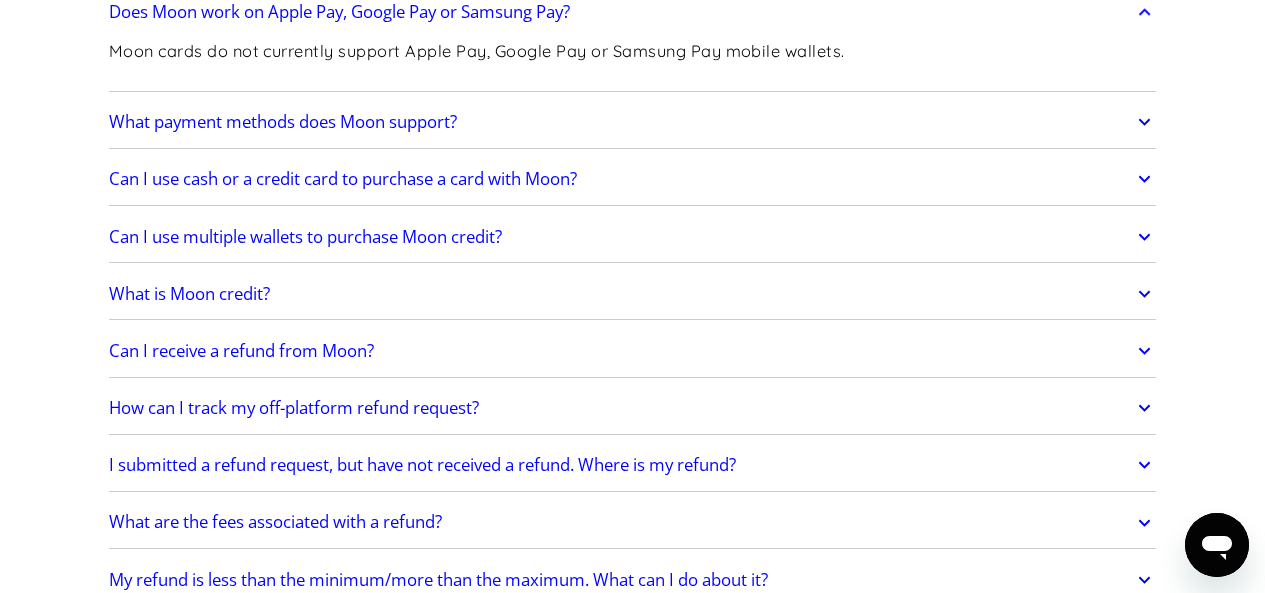 scroll, scrollTop: 983, scrollLeft: 0, axis: vertical 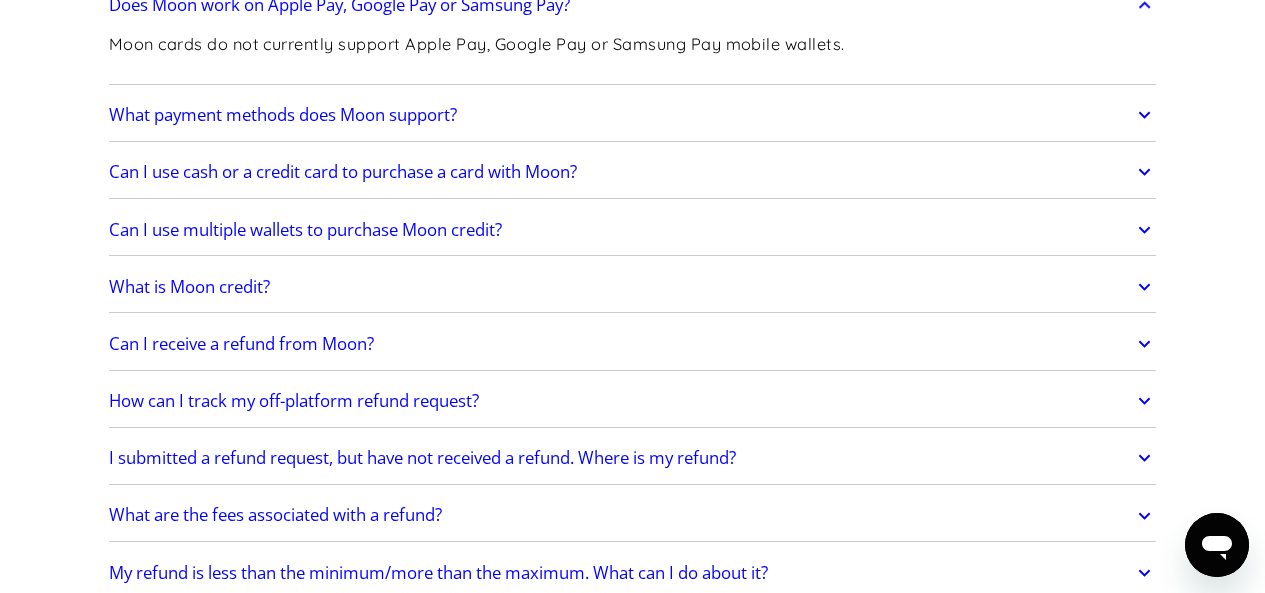 click on "Can I receive a refund from Moon?" at bounding box center (633, 344) 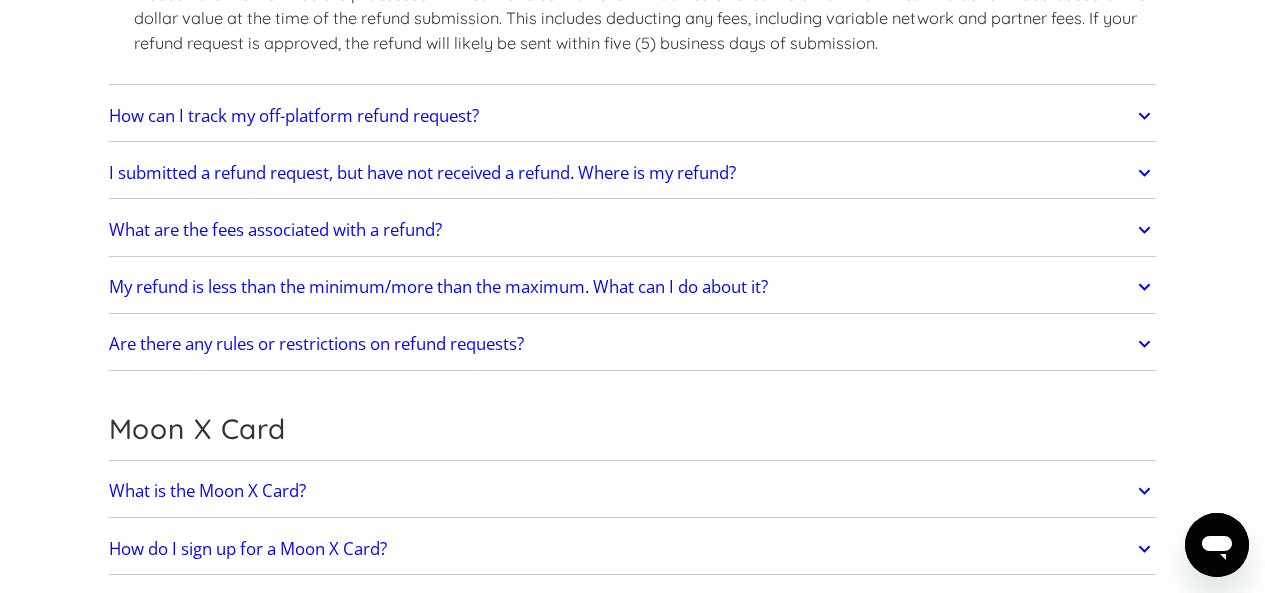 scroll, scrollTop: 1532, scrollLeft: 0, axis: vertical 